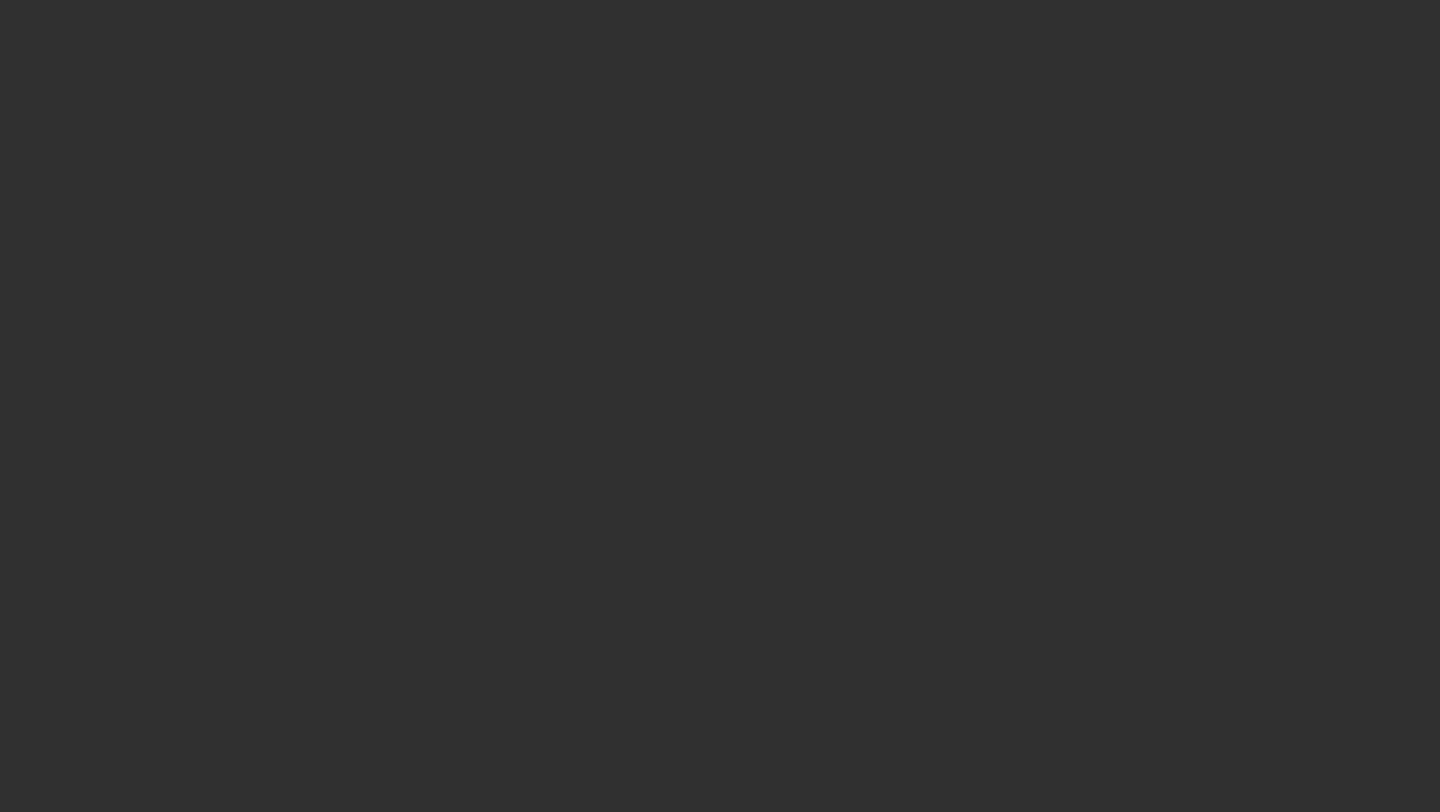 scroll, scrollTop: 0, scrollLeft: 0, axis: both 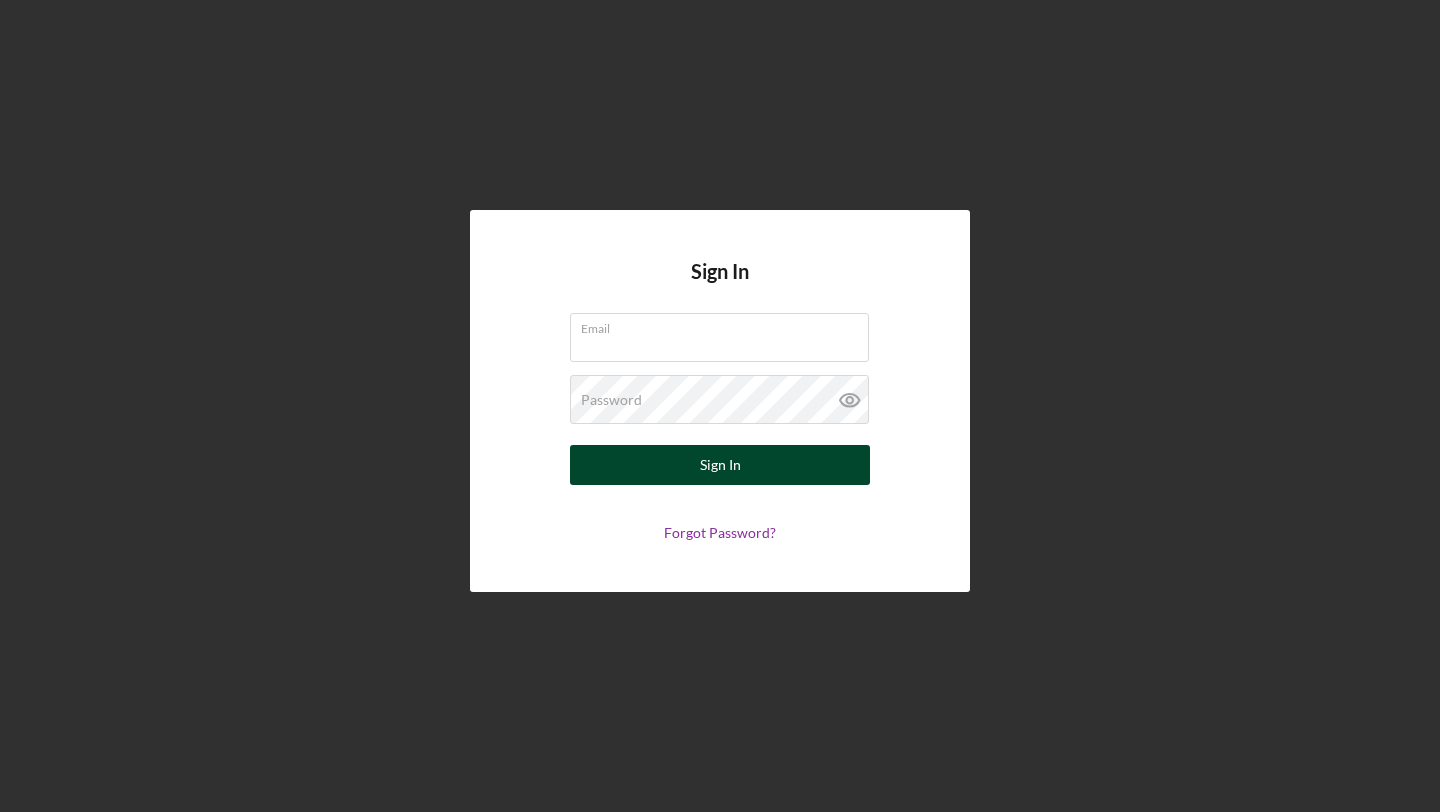 type on "[USERNAME]@[DOMAIN]" 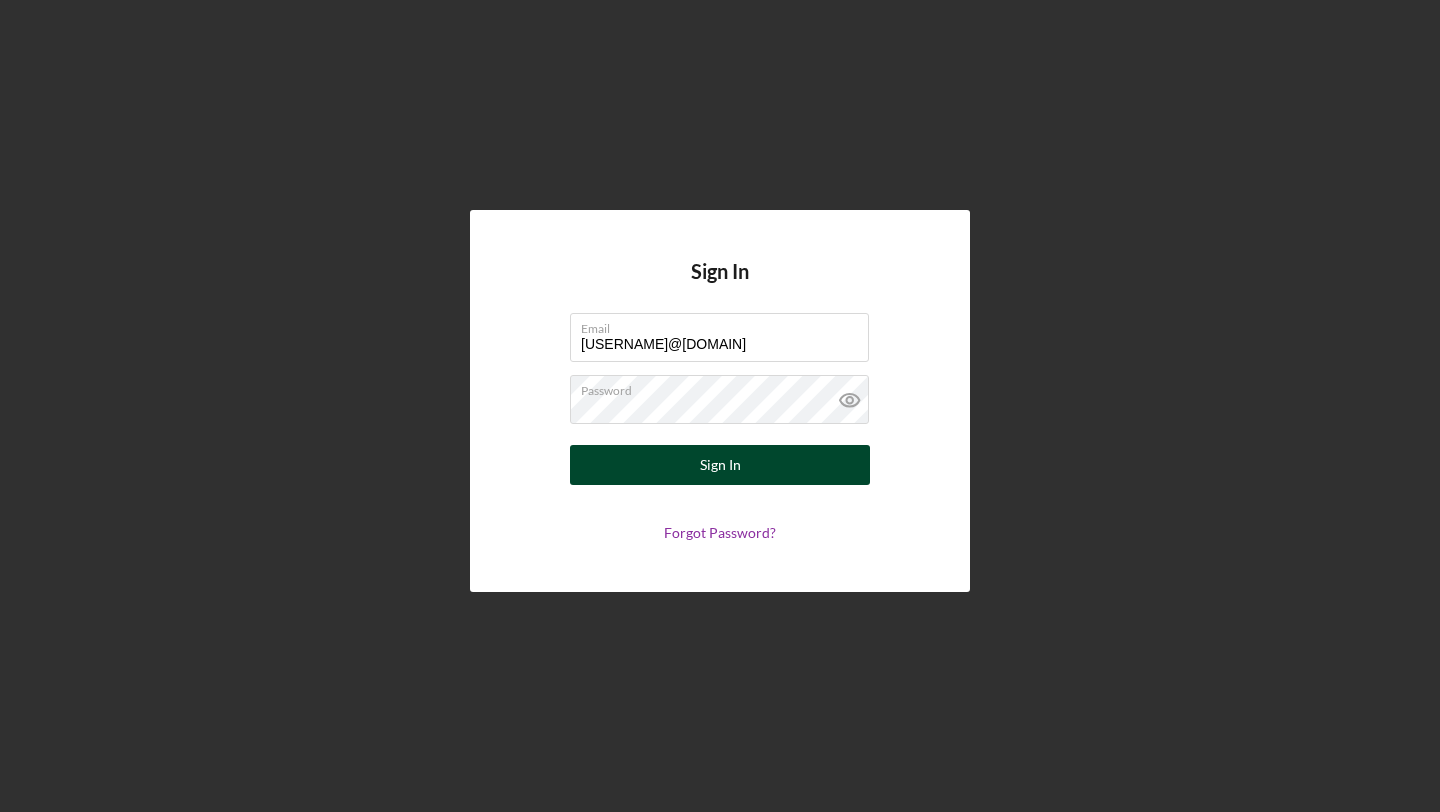 click on "Sign In" at bounding box center [720, 465] 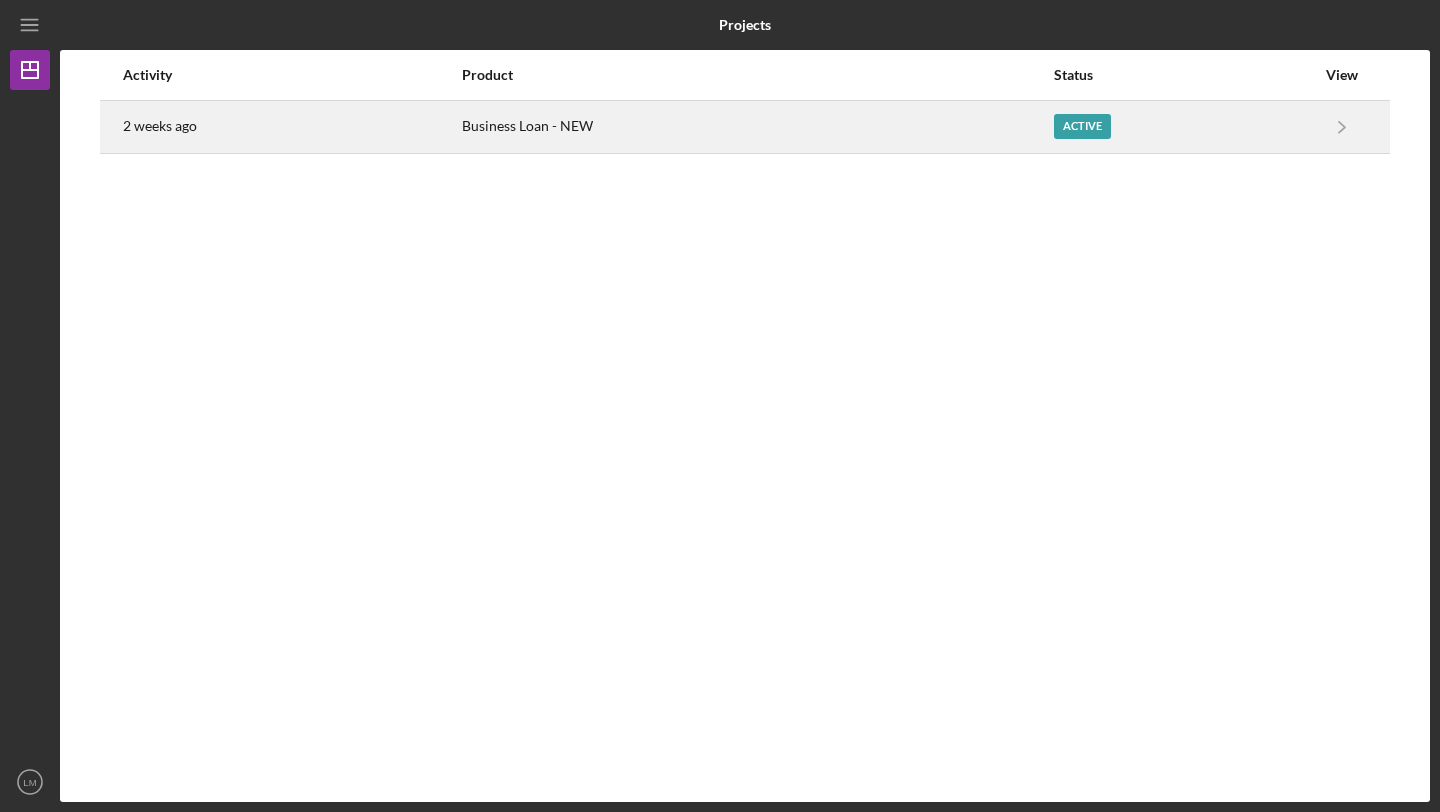 click on "Active" at bounding box center [1184, 127] 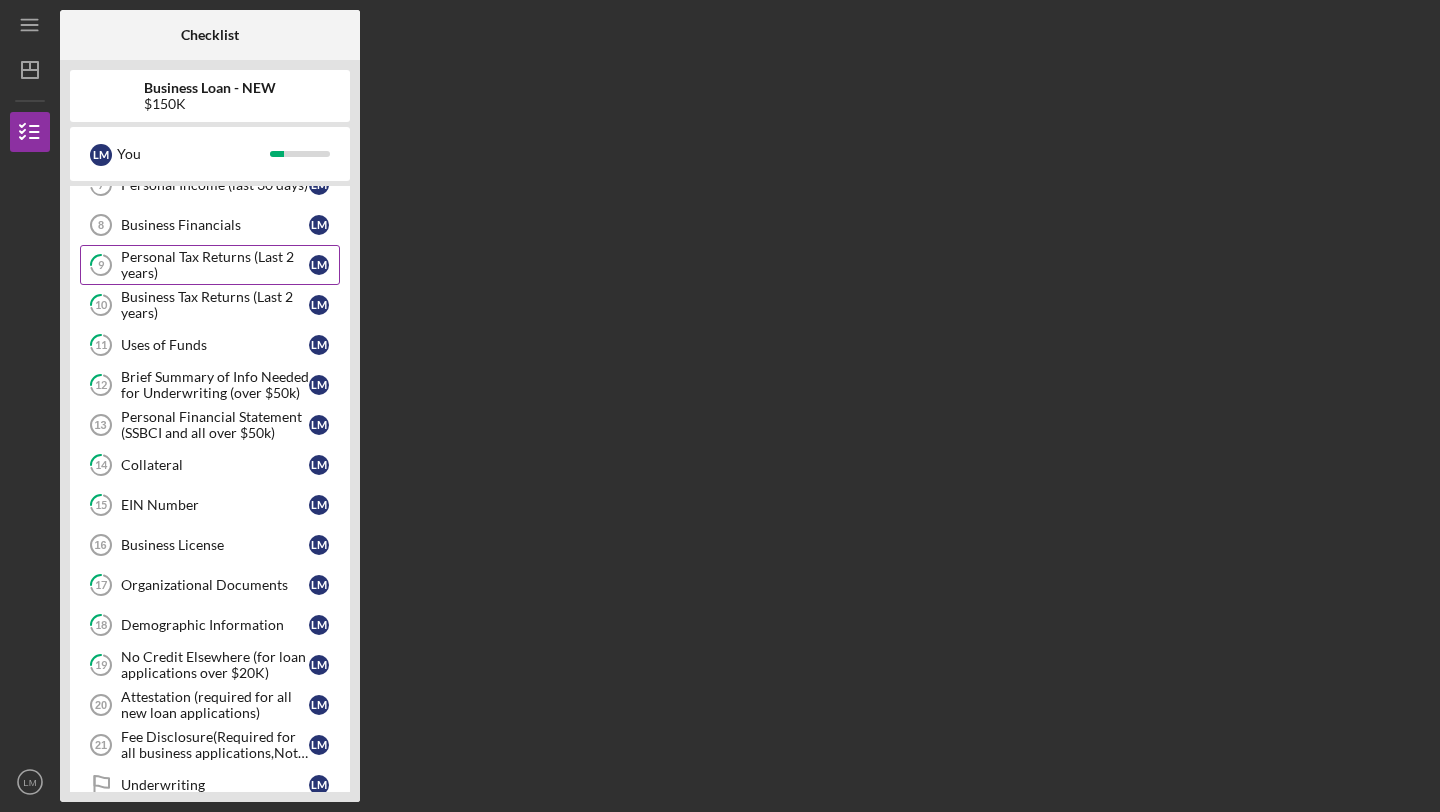 scroll, scrollTop: 0, scrollLeft: 0, axis: both 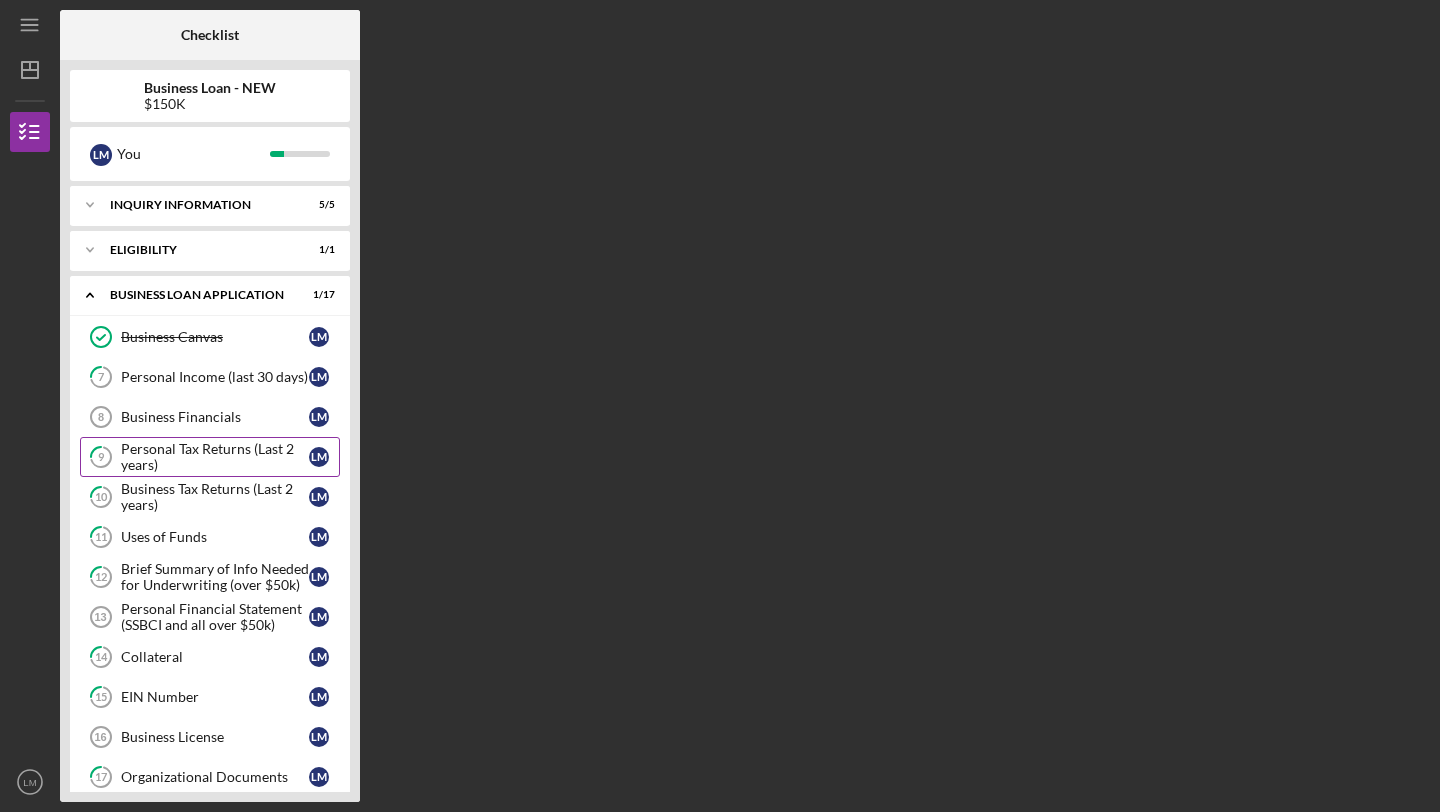 click on "Personal Tax Returns (Last 2 years)" at bounding box center [215, 457] 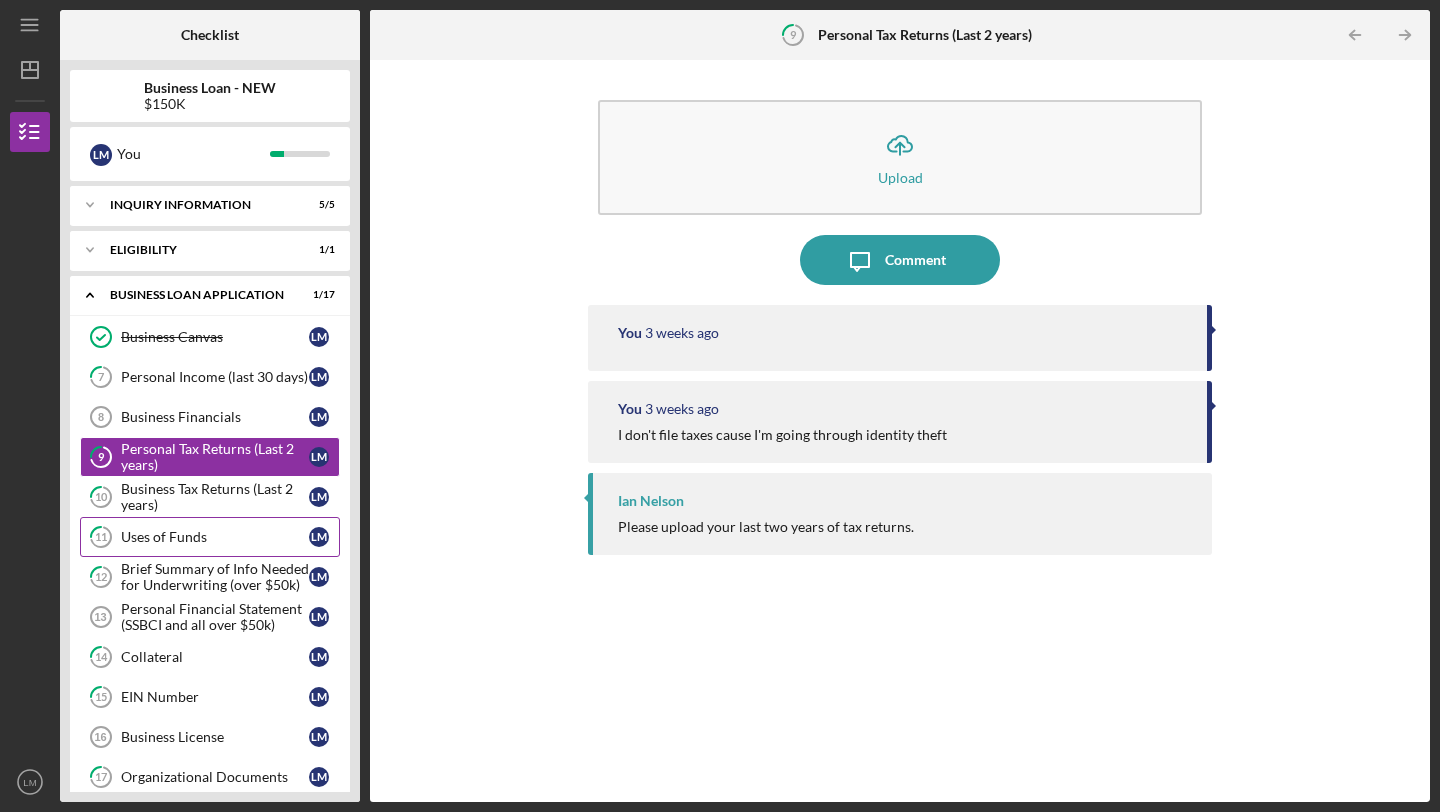 click on "11 Uses of Funds L M" at bounding box center (210, 537) 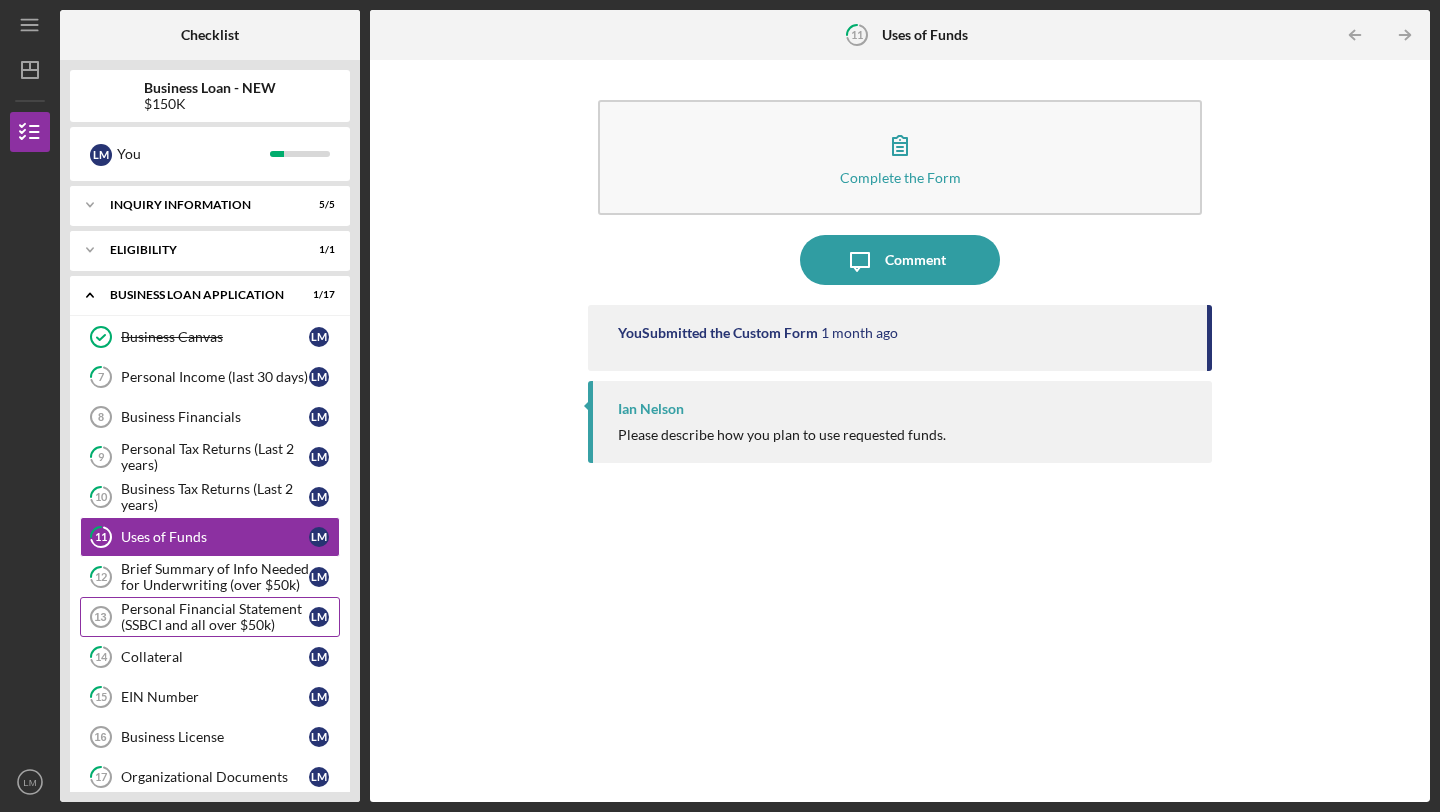 click on "Personal Financial Statement (SSBCI and all over $50k)" at bounding box center [215, 617] 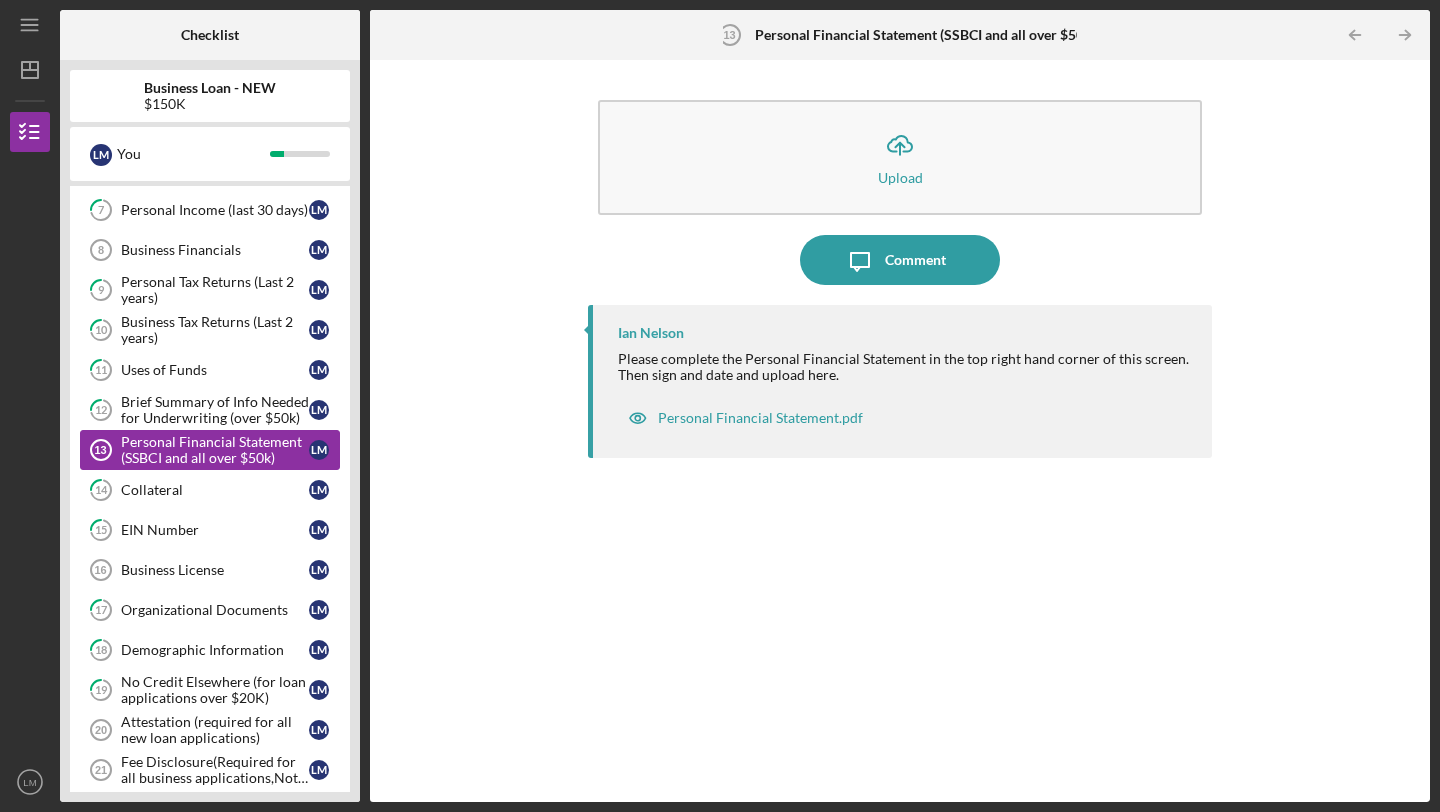 scroll, scrollTop: 175, scrollLeft: 0, axis: vertical 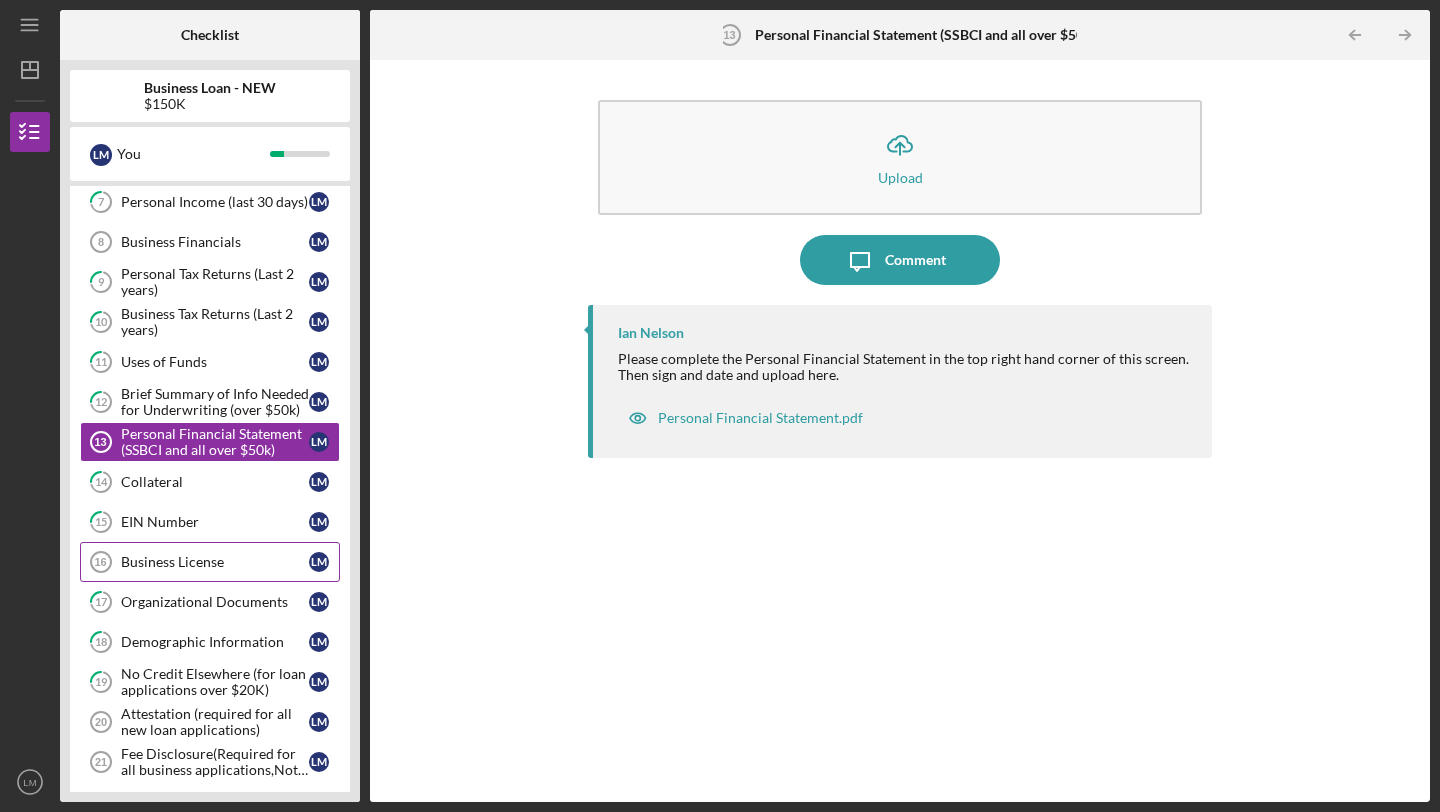 click on "Business License" at bounding box center (215, 562) 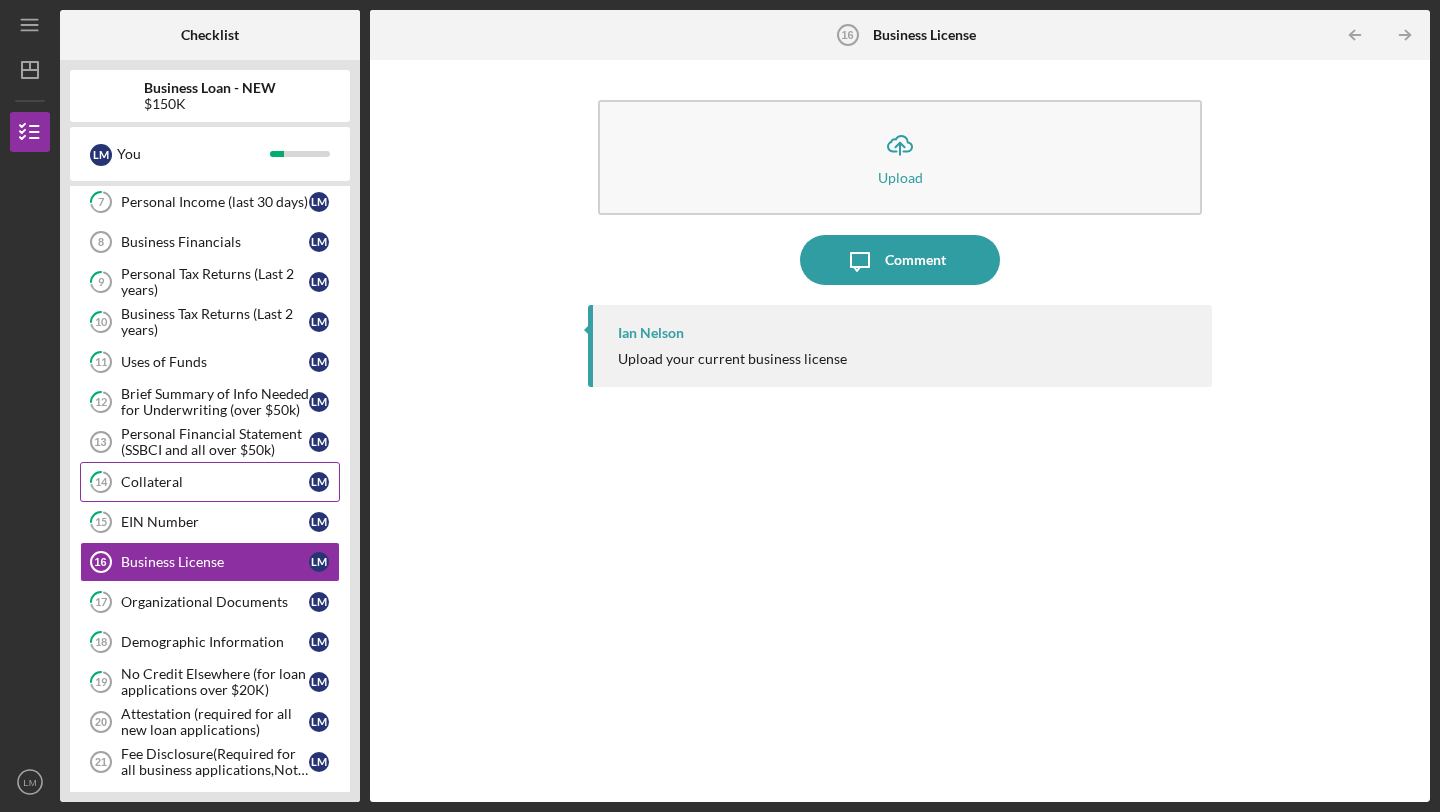 click on "14 Collateral L M" at bounding box center (210, 482) 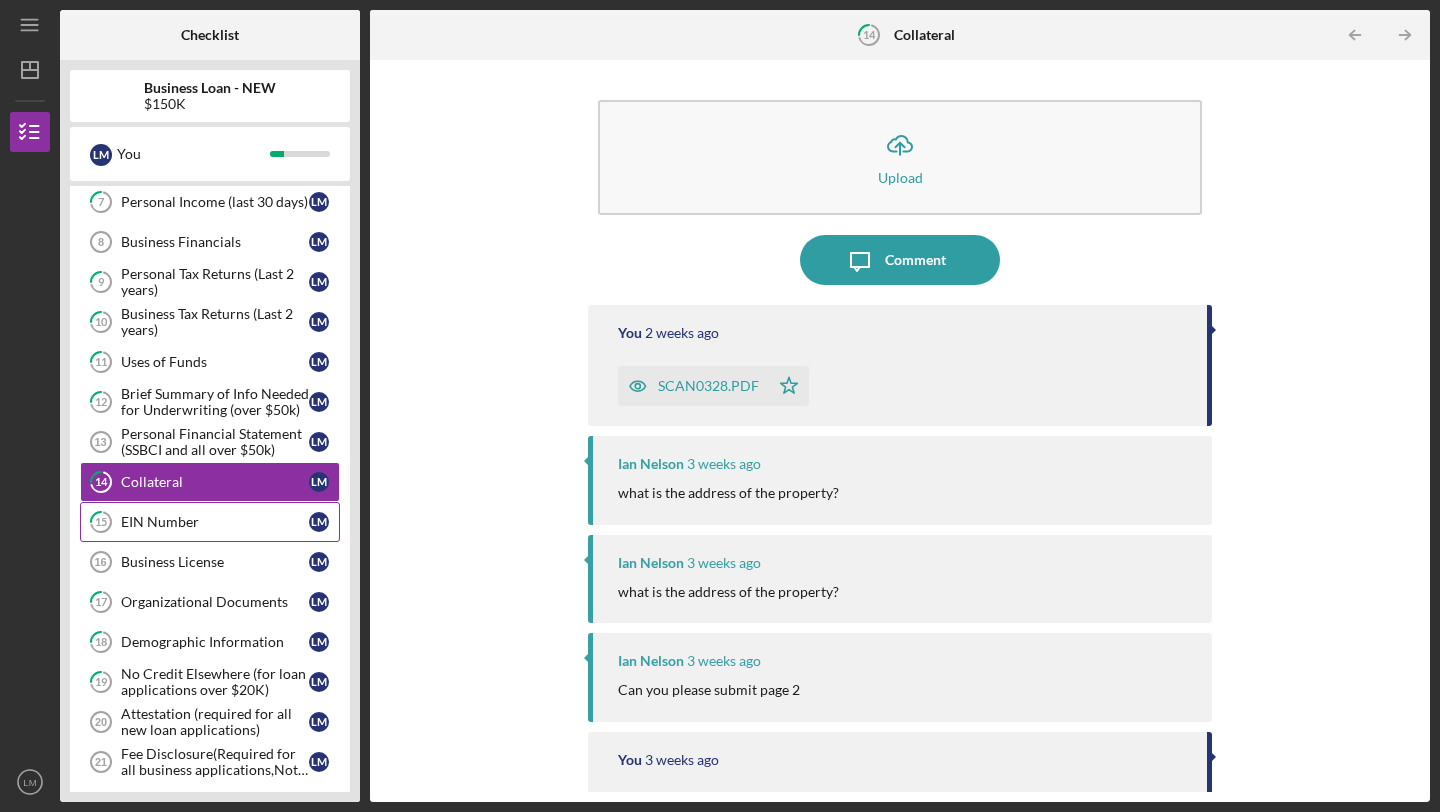 click on "15 EIN Number L M" at bounding box center [210, 522] 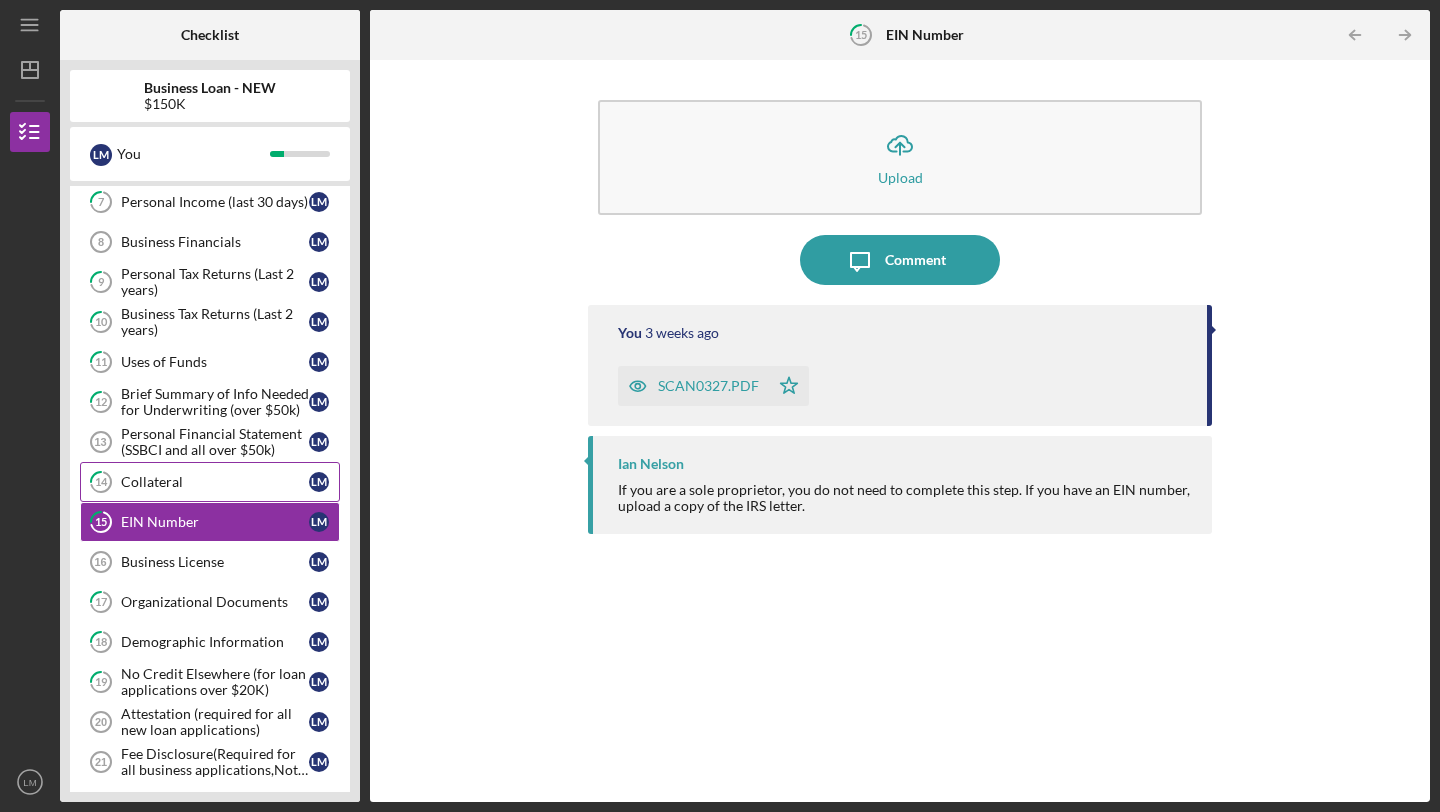click on "Collateral" at bounding box center (215, 482) 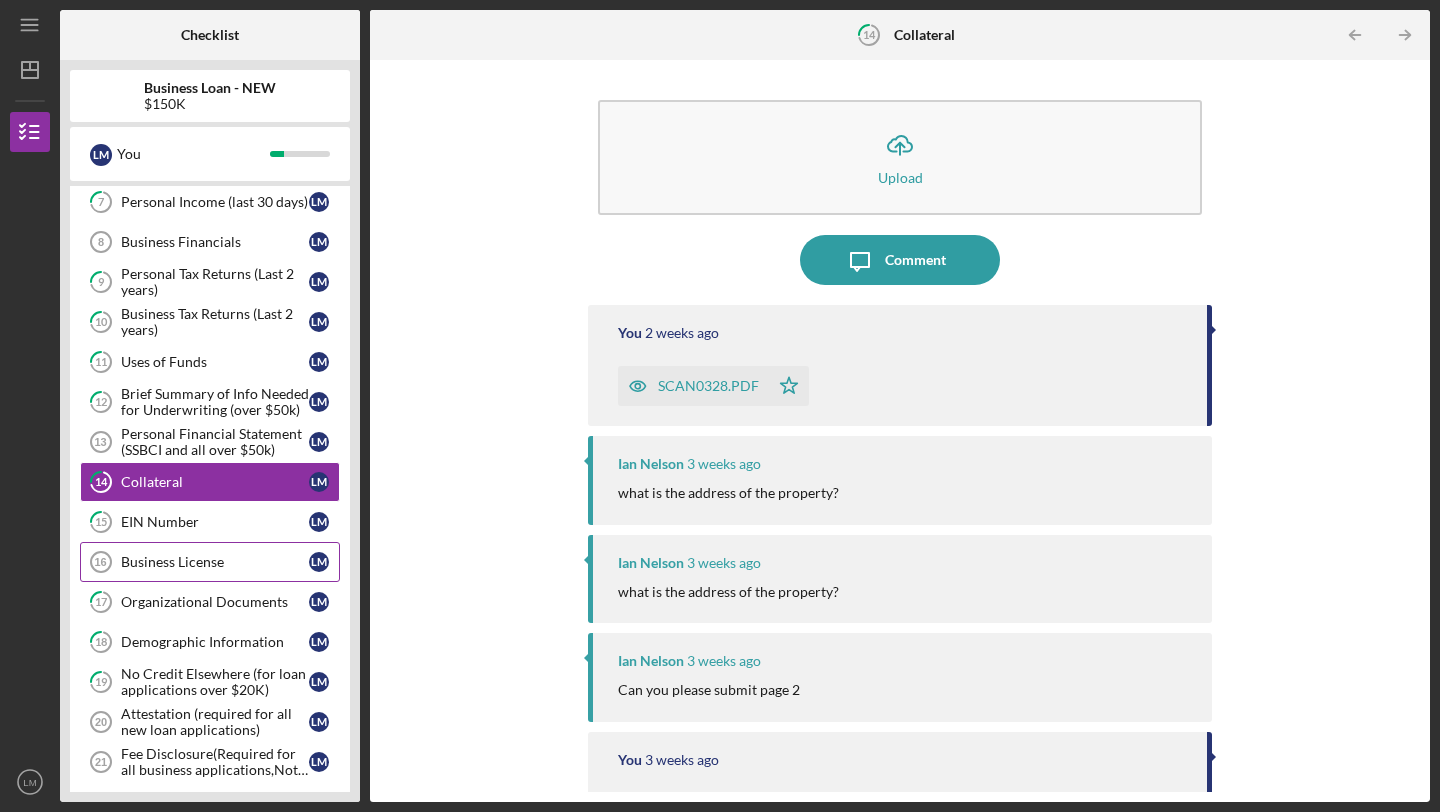 click on "Business License 16 Business License L M" at bounding box center (210, 562) 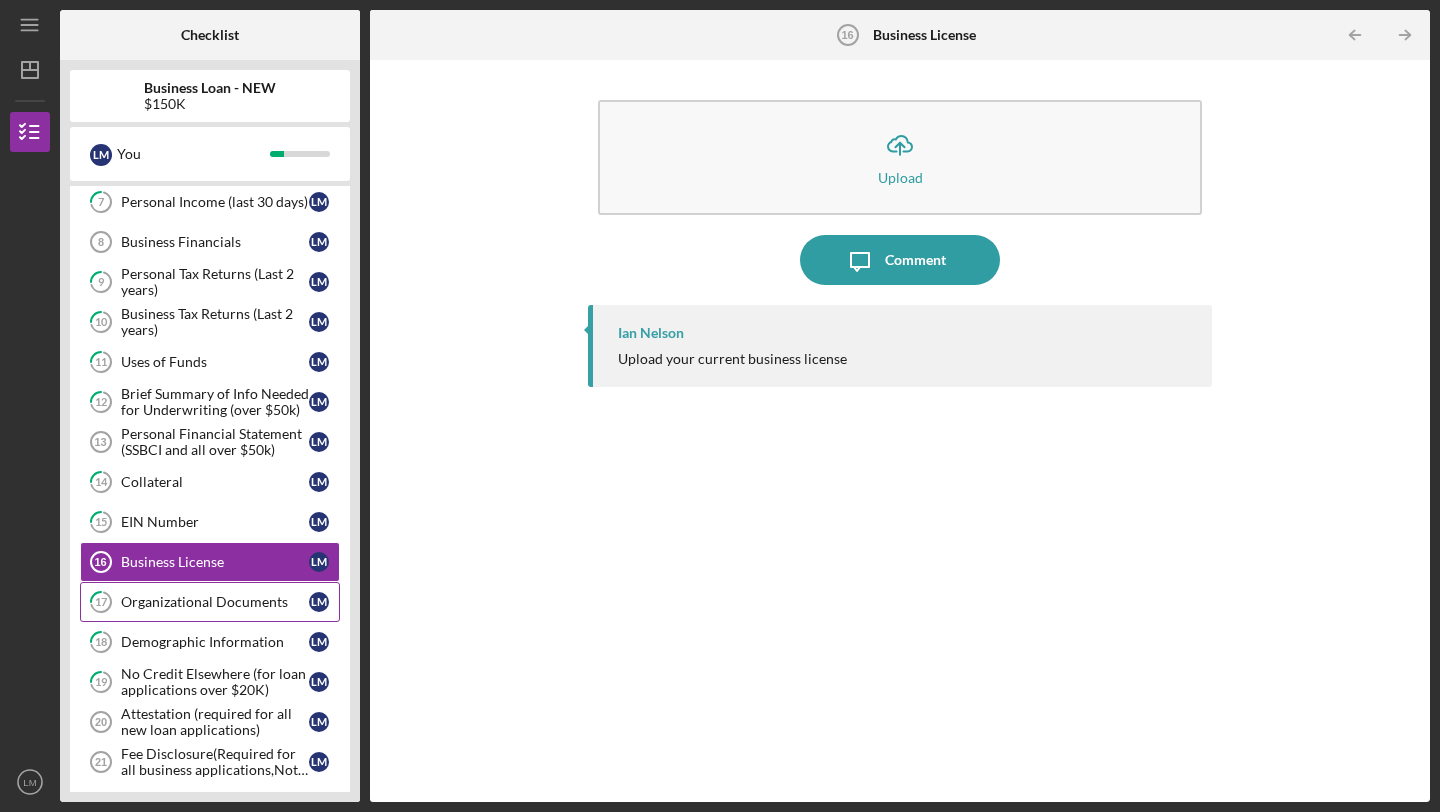 click on "Organizational Documents" at bounding box center (215, 602) 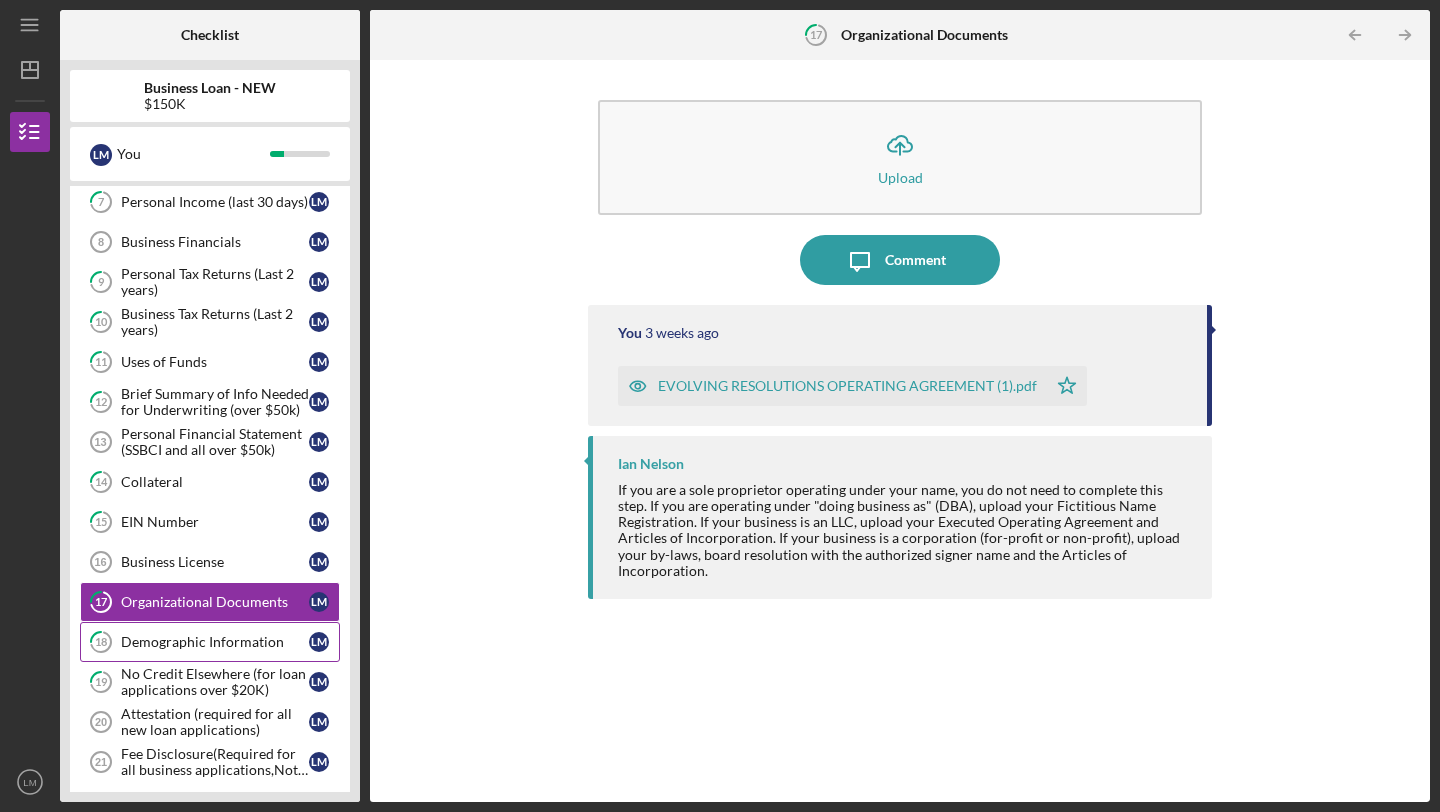 click on "Demographic Information" at bounding box center [215, 642] 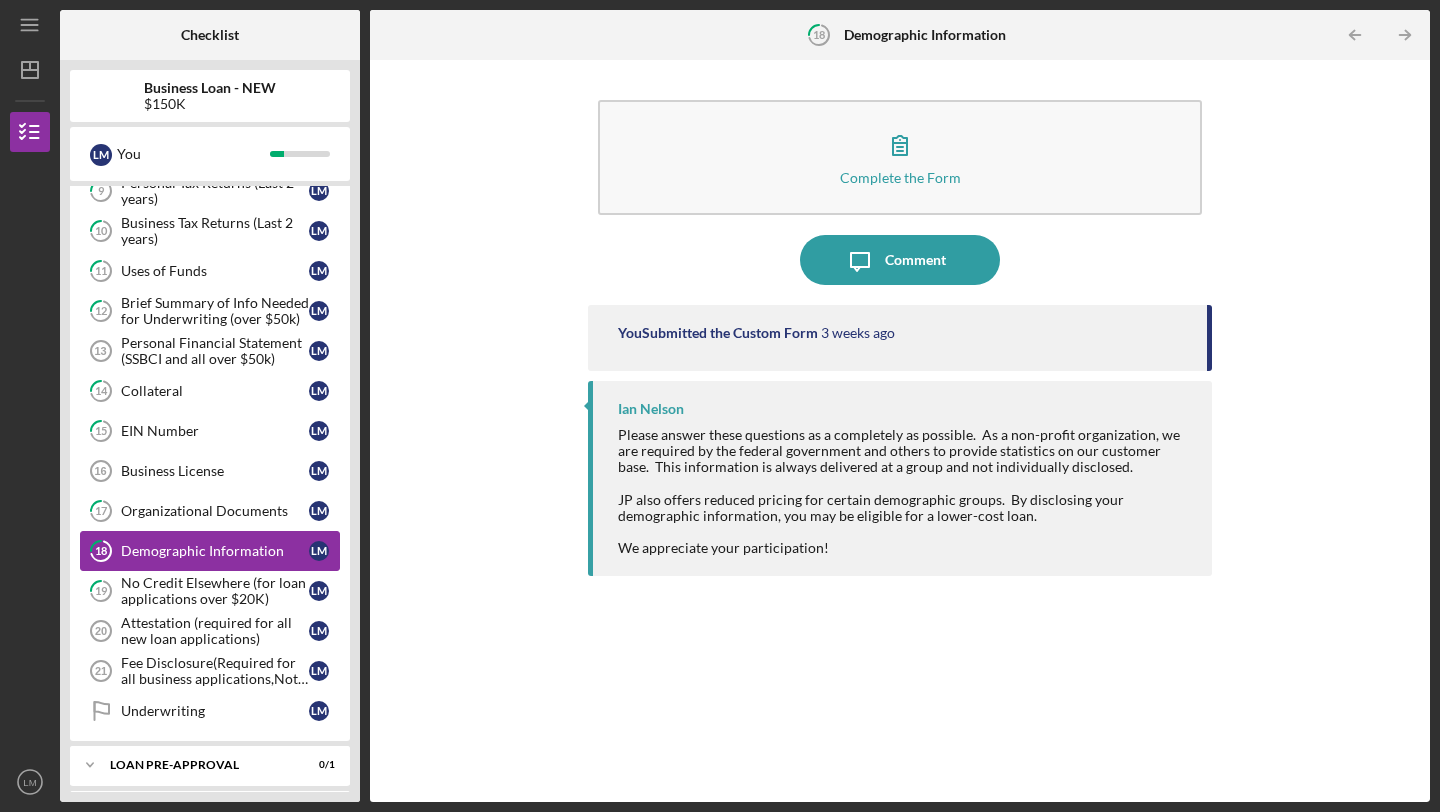 scroll, scrollTop: 271, scrollLeft: 0, axis: vertical 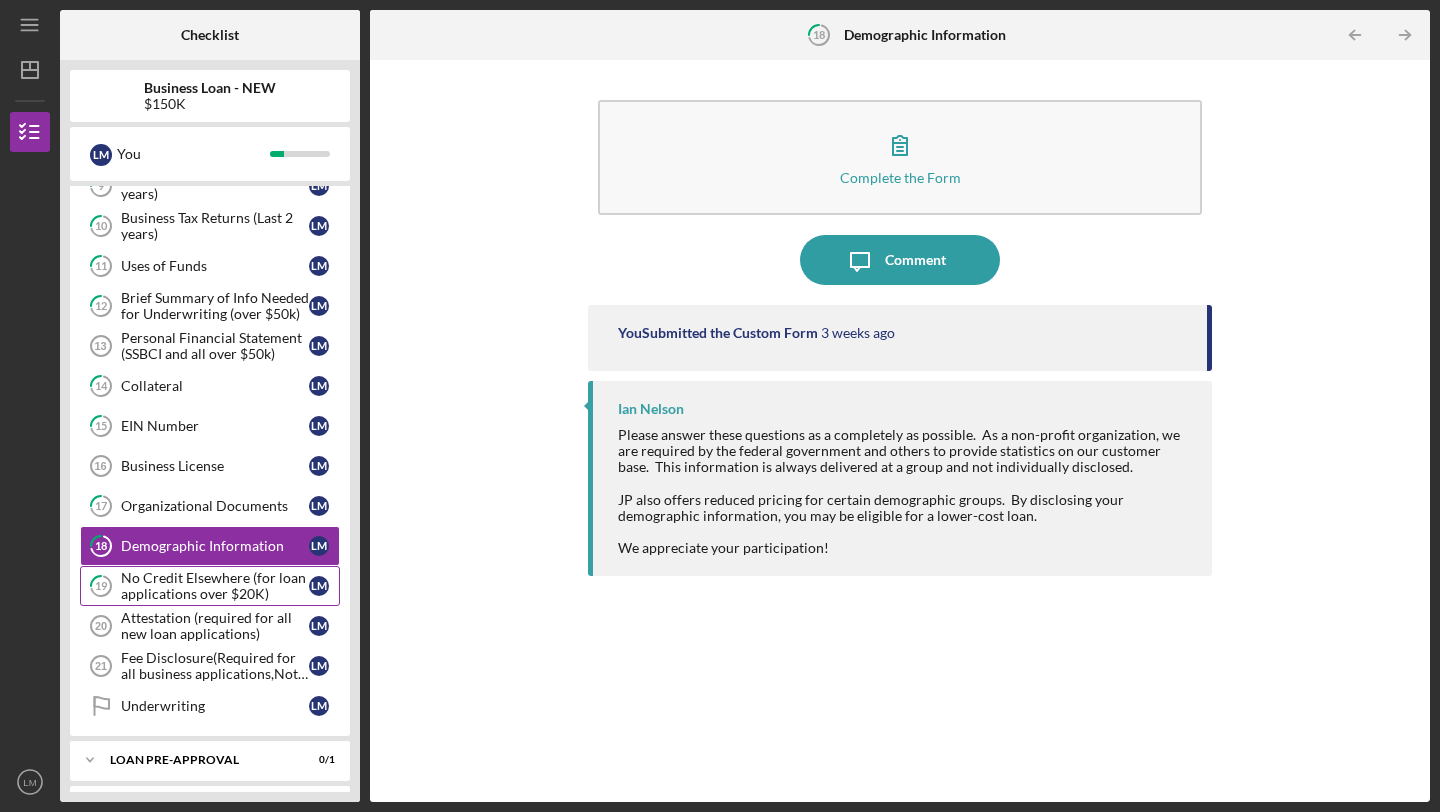 click on "No Credit Elsewhere (for loan applications over $20K)" at bounding box center [215, 586] 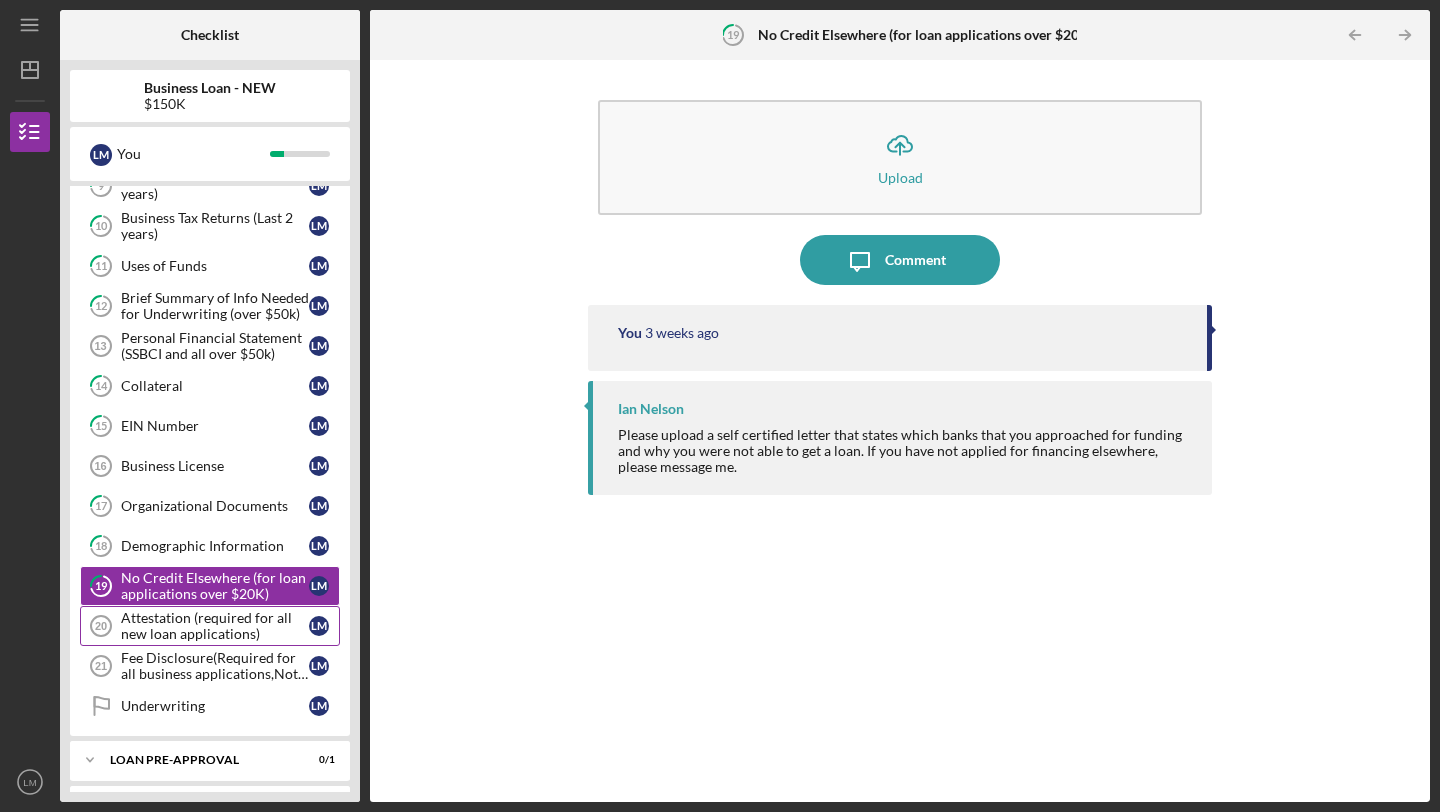 click on "Attestation (required for all new loan applications)" at bounding box center [215, 626] 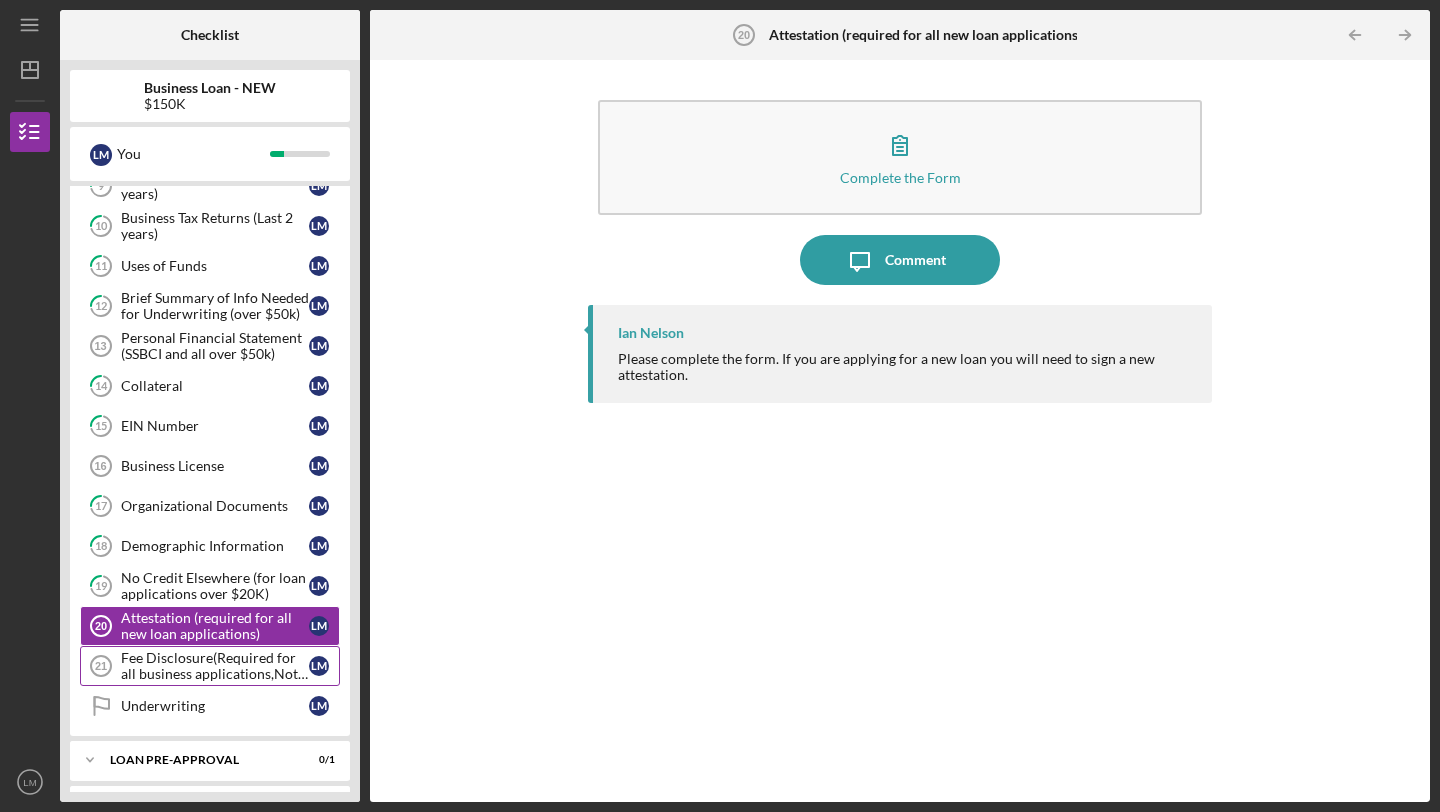 click on "Fee Disclosure(Required for all business applications,Not needed for Contractor loans) 21 Fee Disclosure(Required for all business applications,Not needed for Contractor loans) L M" at bounding box center (210, 666) 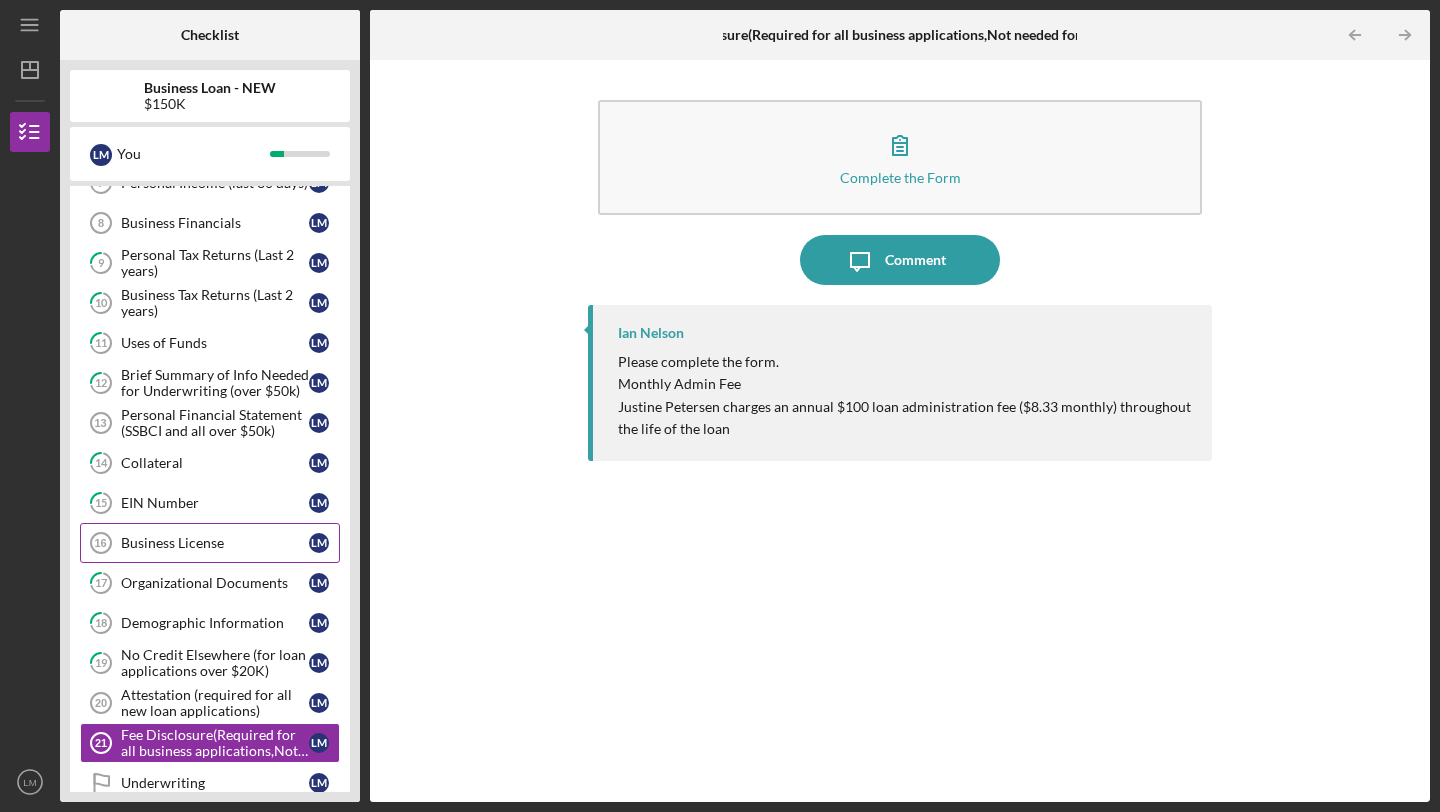 scroll, scrollTop: 184, scrollLeft: 0, axis: vertical 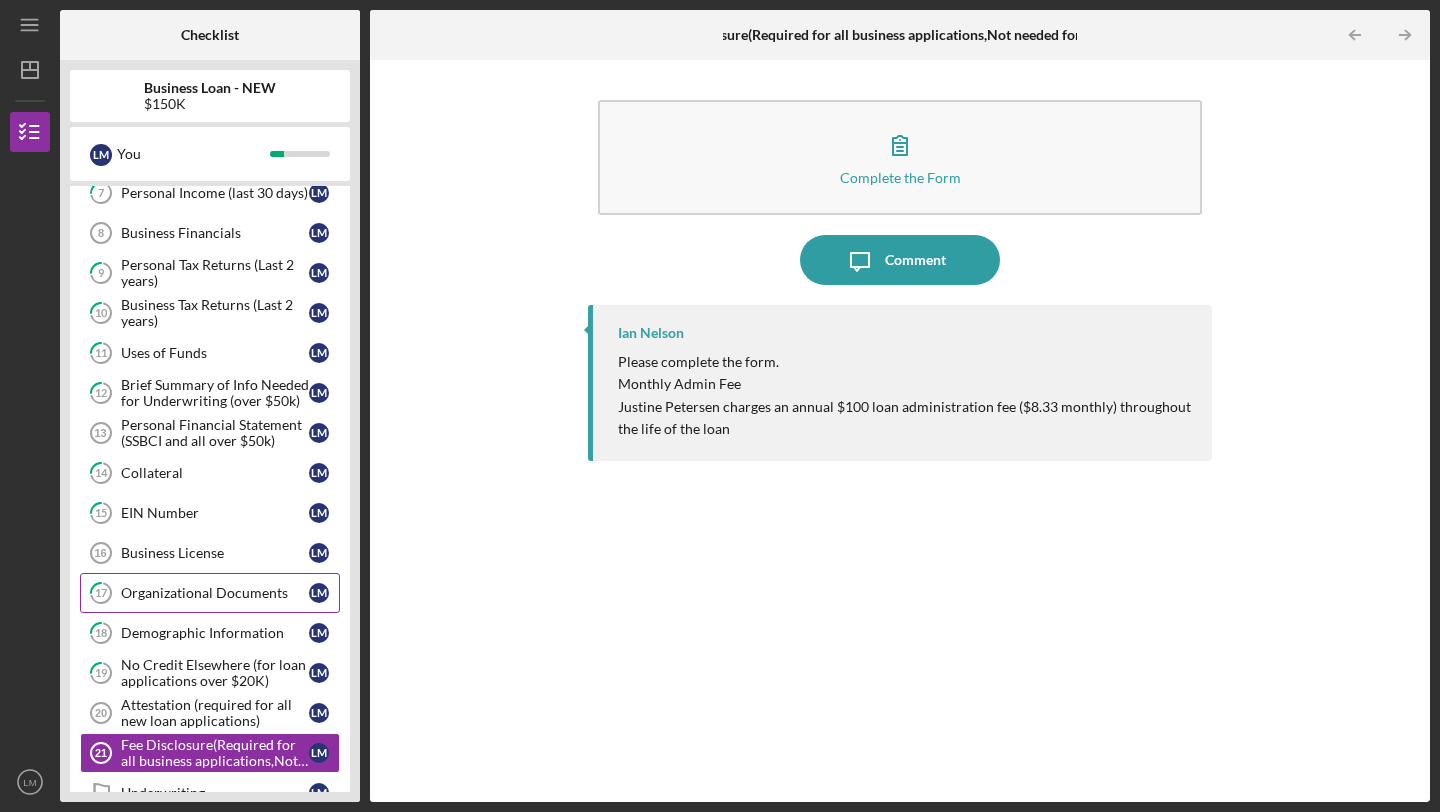 click on "17 Organizational Documents L M" at bounding box center (210, 593) 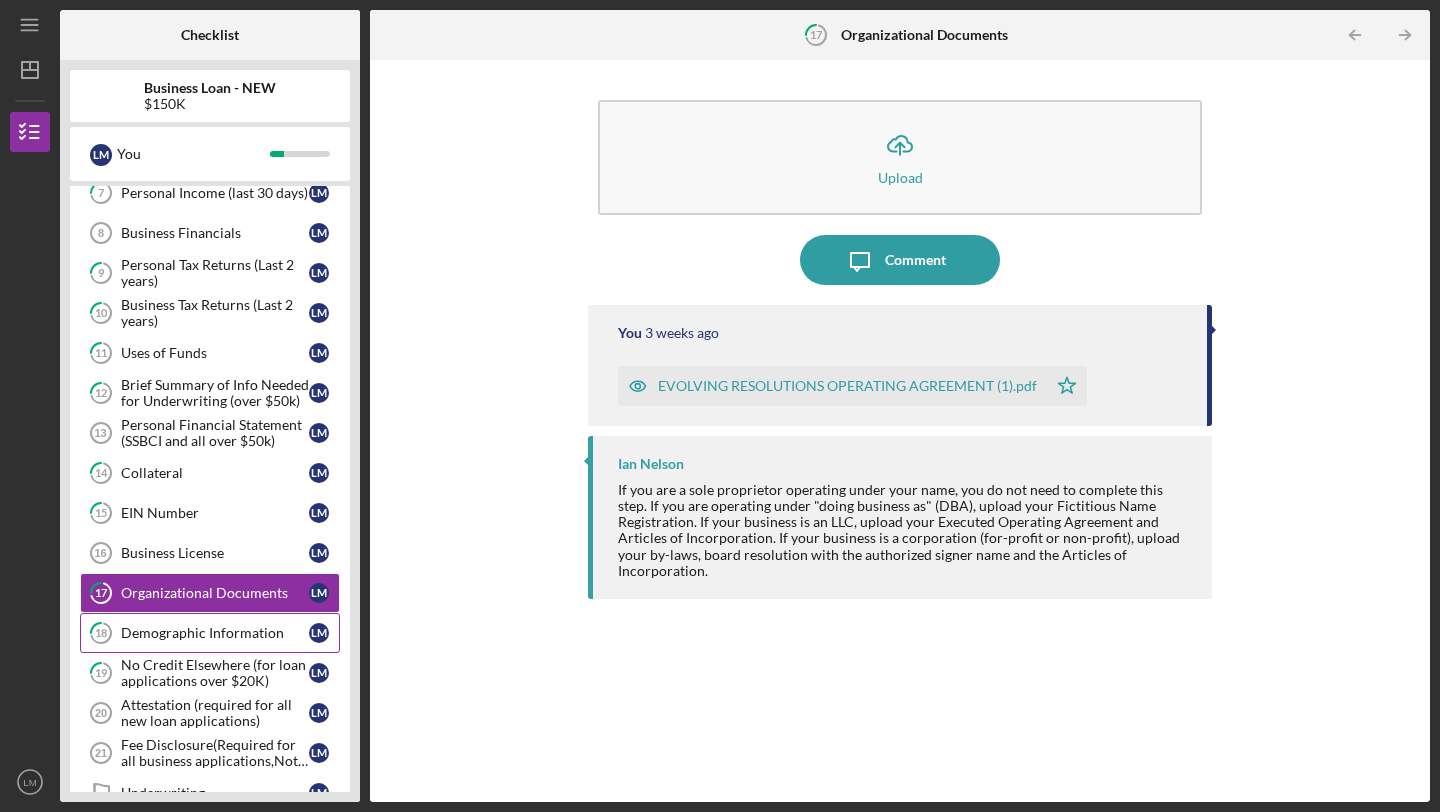 click on "Demographic Information" at bounding box center [215, 633] 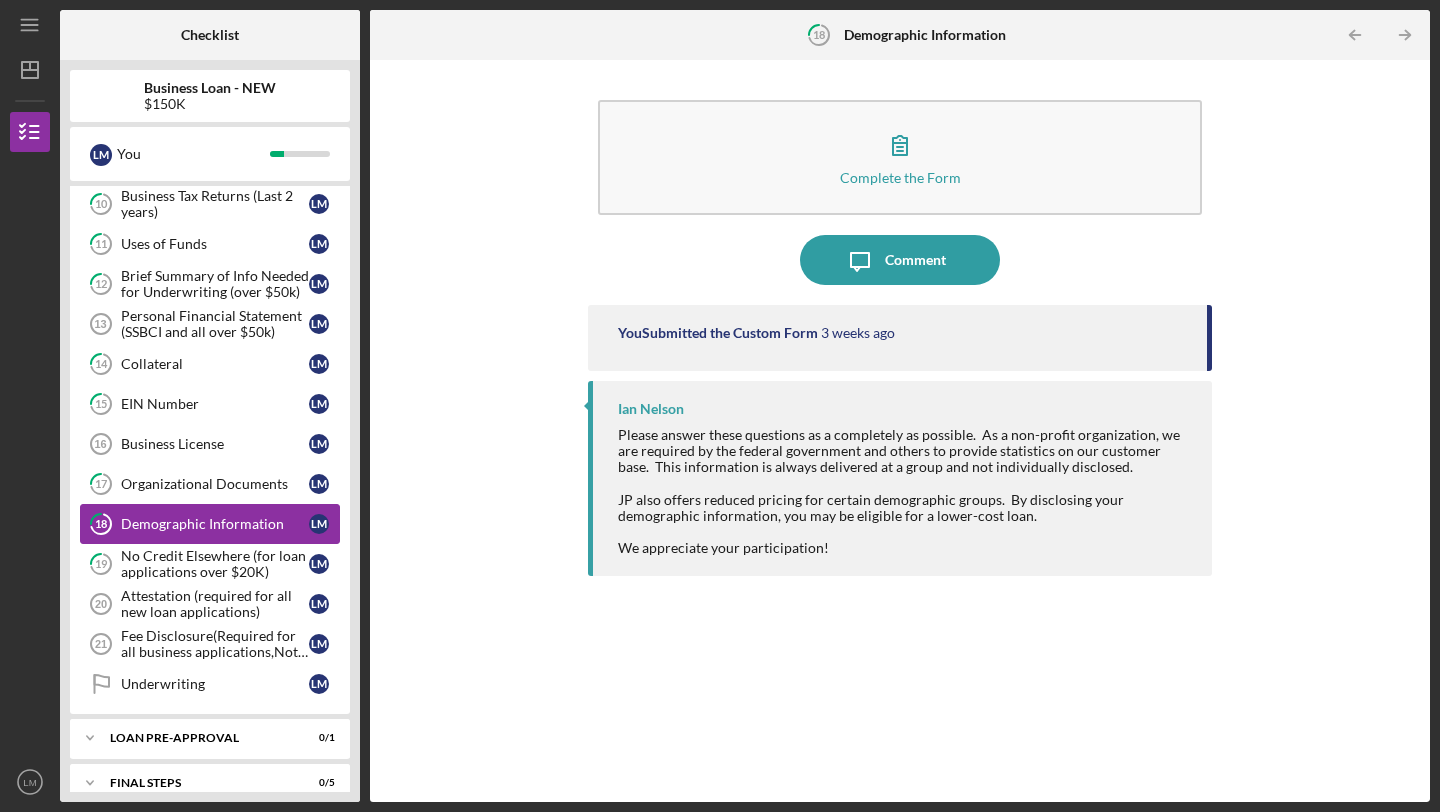 scroll, scrollTop: 295, scrollLeft: 0, axis: vertical 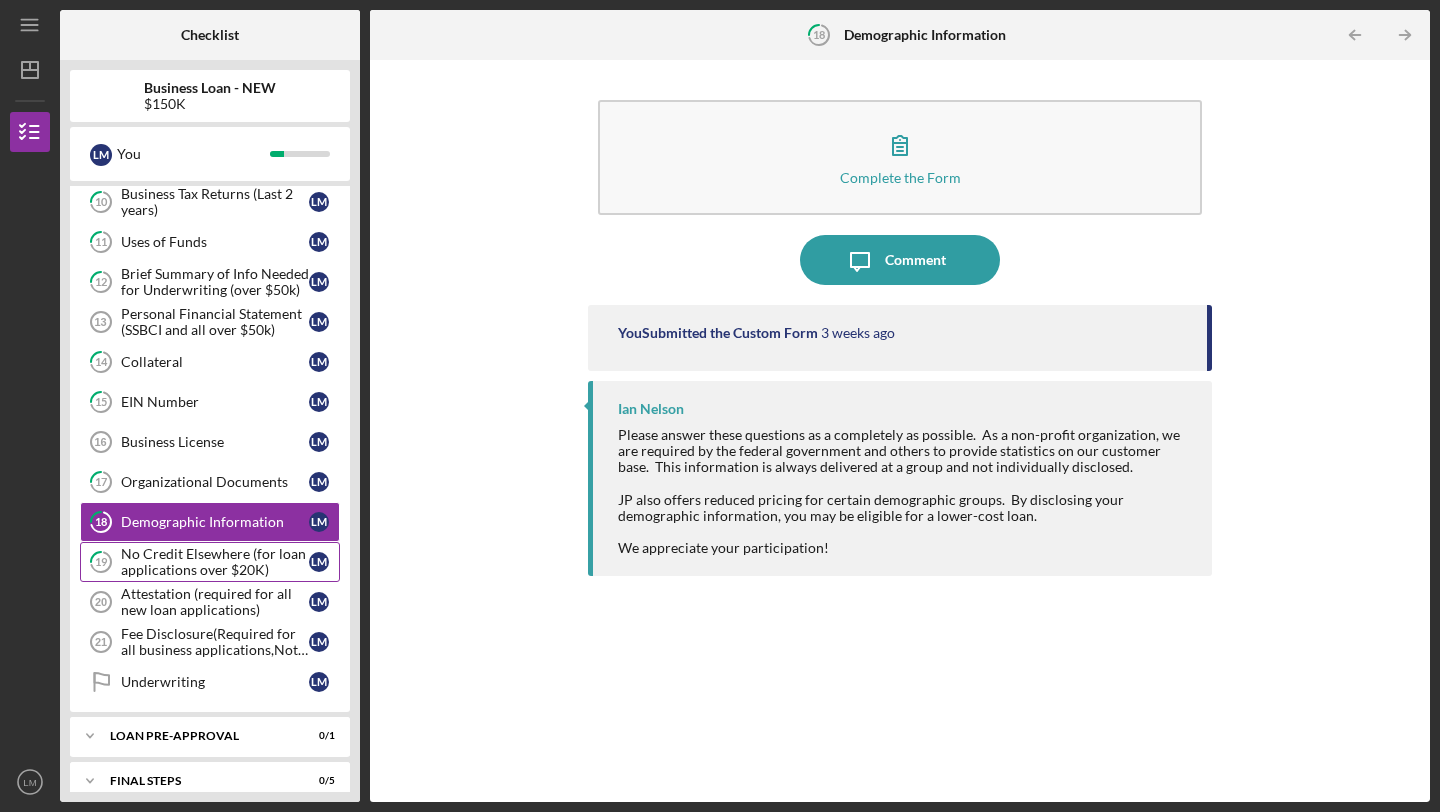 click on "No Credit Elsewhere (for loan applications over $20K)" at bounding box center [215, 562] 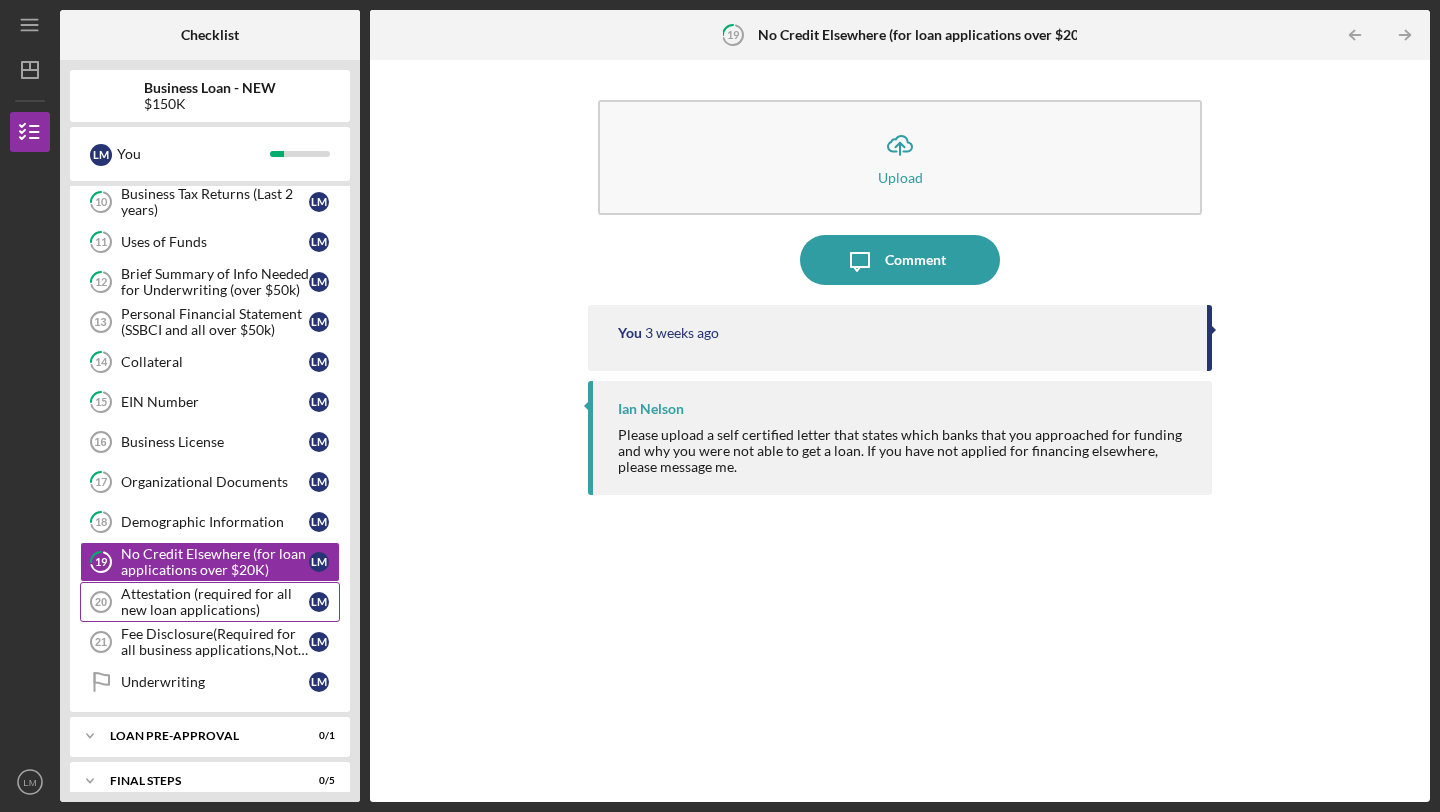 click on "Attestation (required for all new loan applications)" at bounding box center (215, 602) 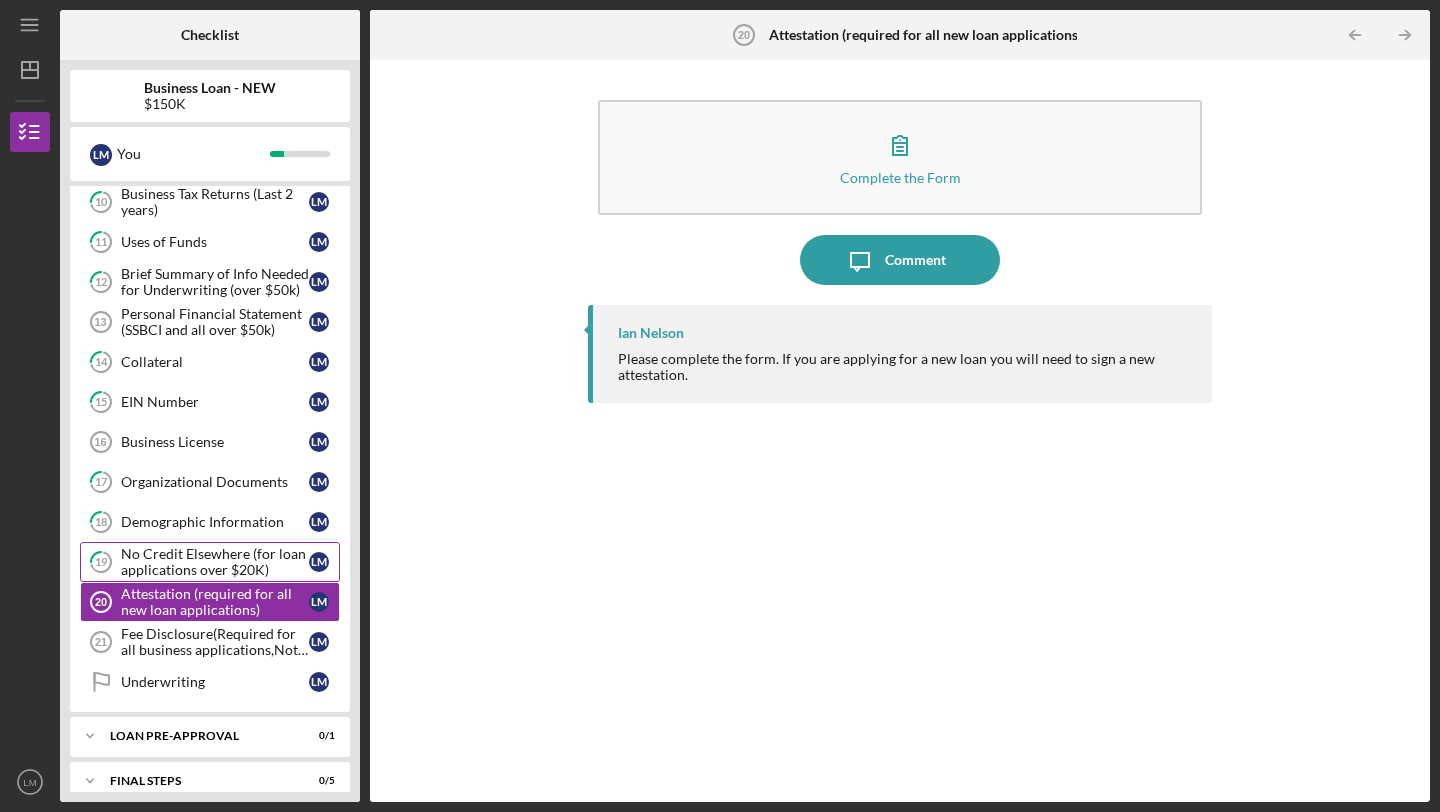 click on "No Credit Elsewhere (for loan applications over $20K)" at bounding box center (215, 562) 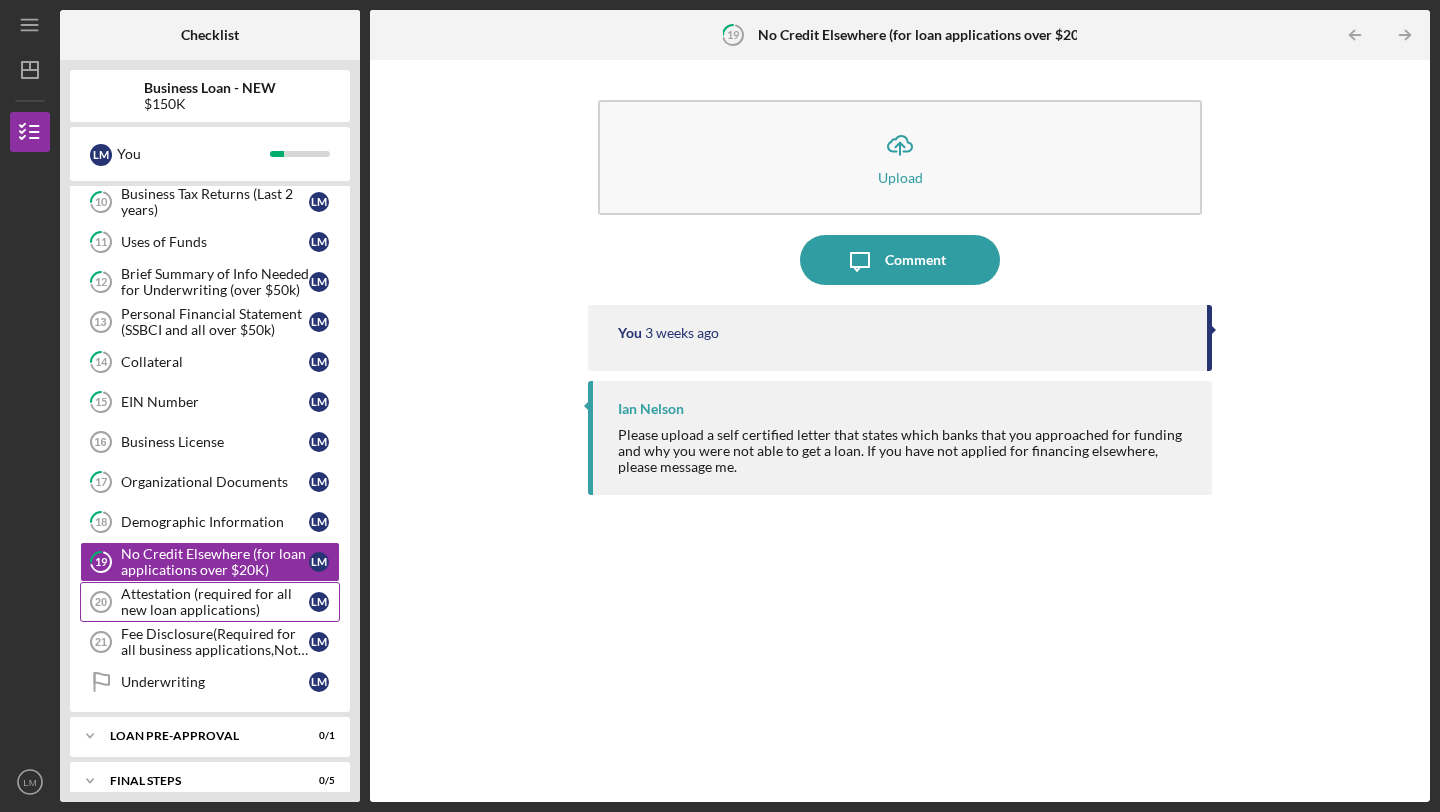 click on "Attestation (required for all new loan applications)" at bounding box center [215, 602] 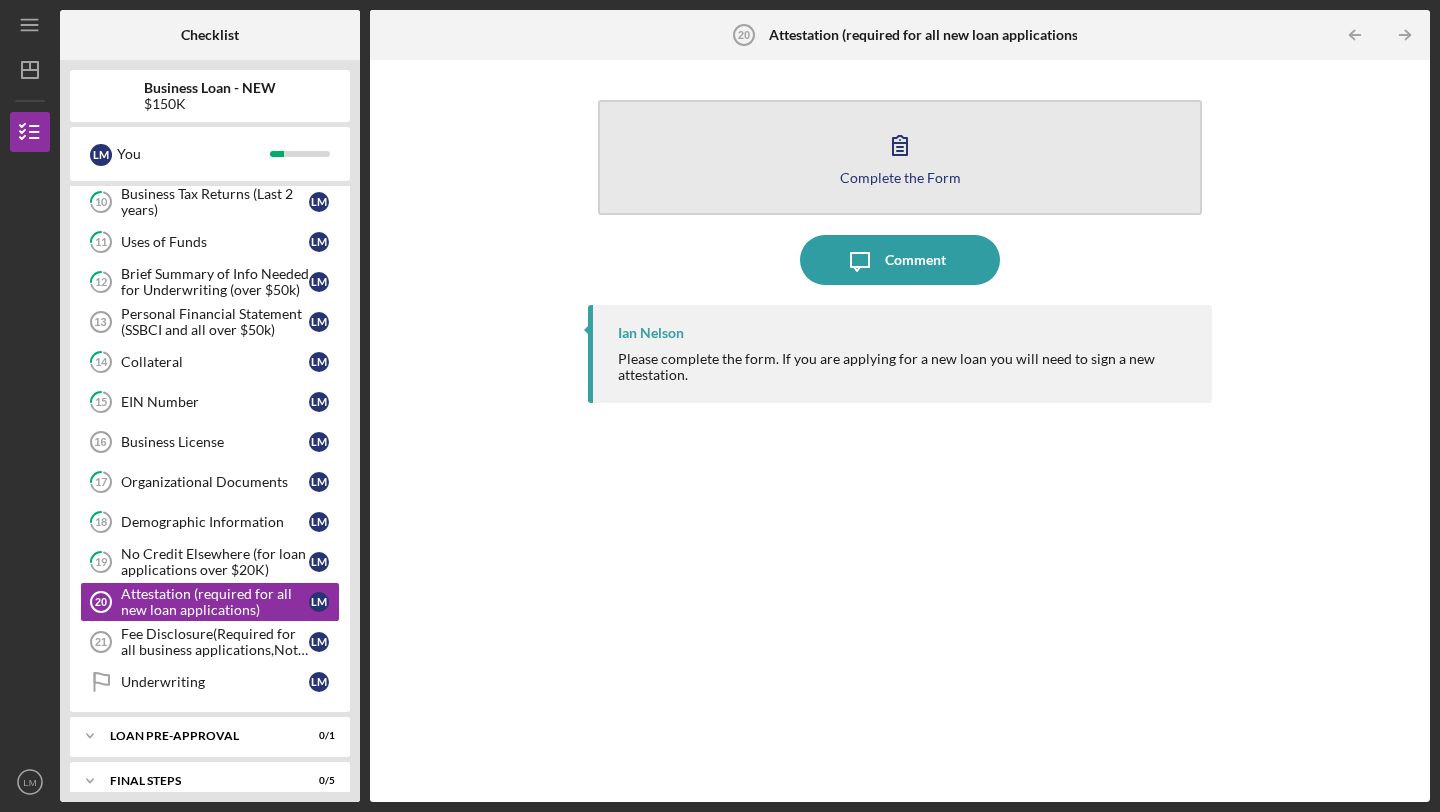 click on "Complete the Form Form" at bounding box center (900, 157) 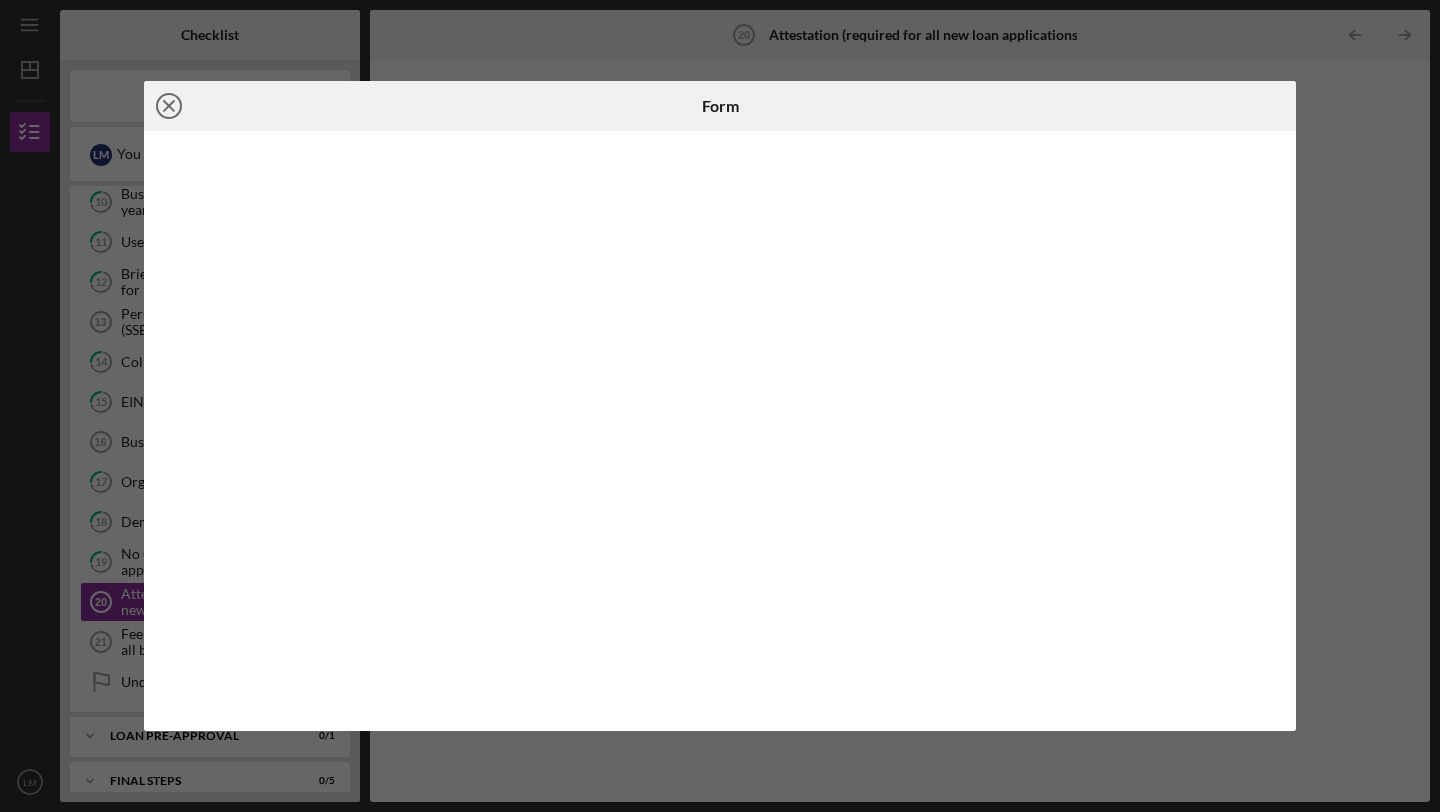 click on "Icon/Close" 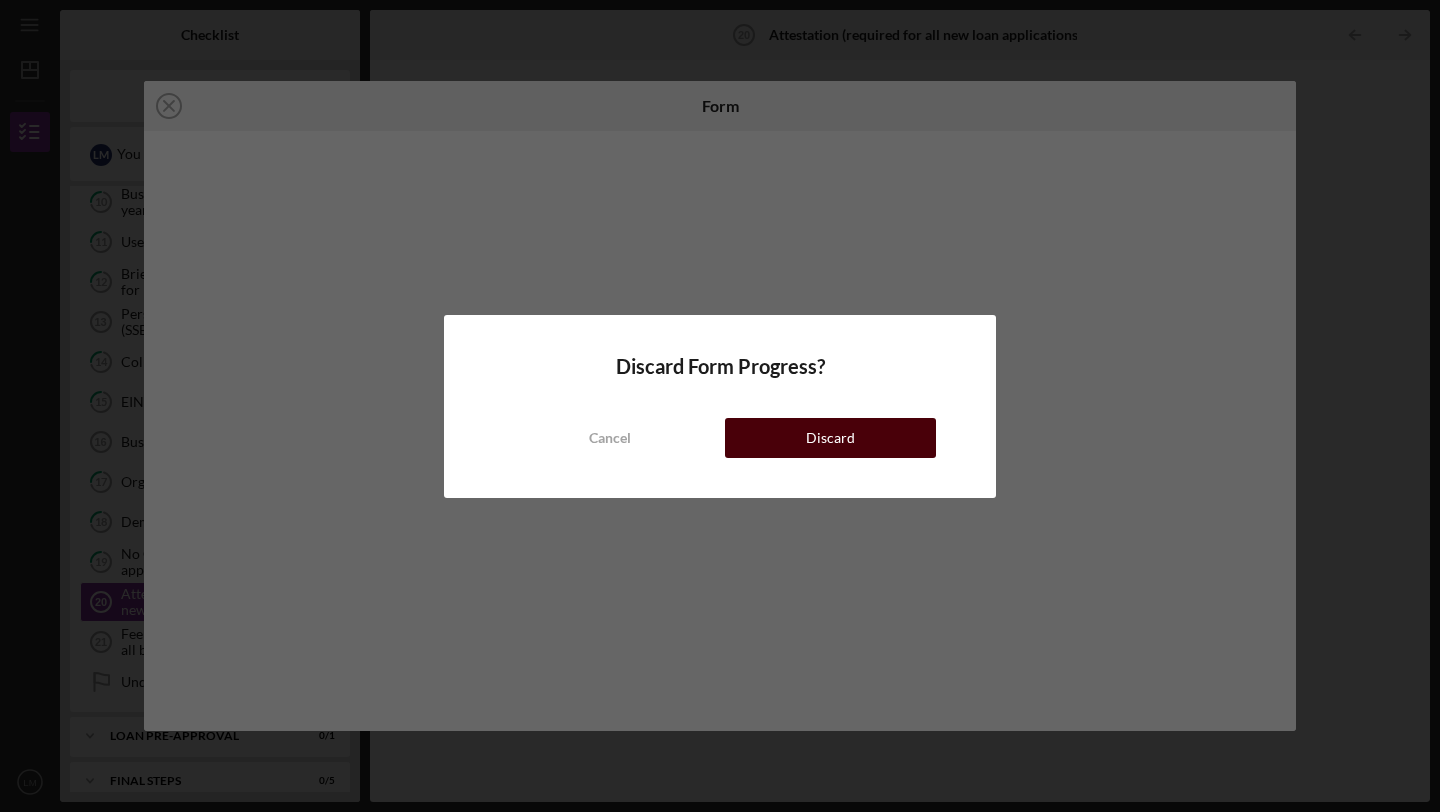 click on "Discard" at bounding box center (830, 438) 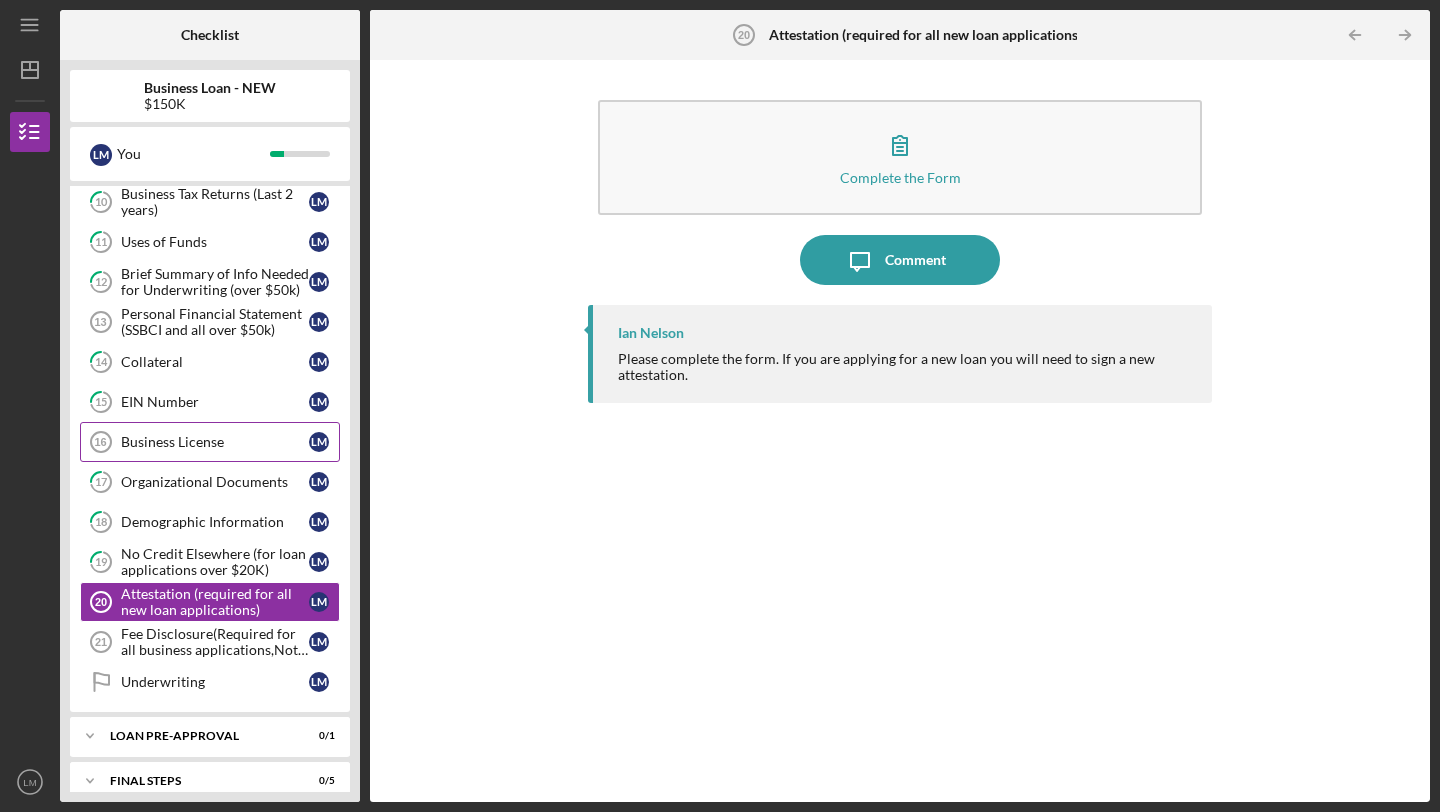 click on "Business License" at bounding box center (215, 442) 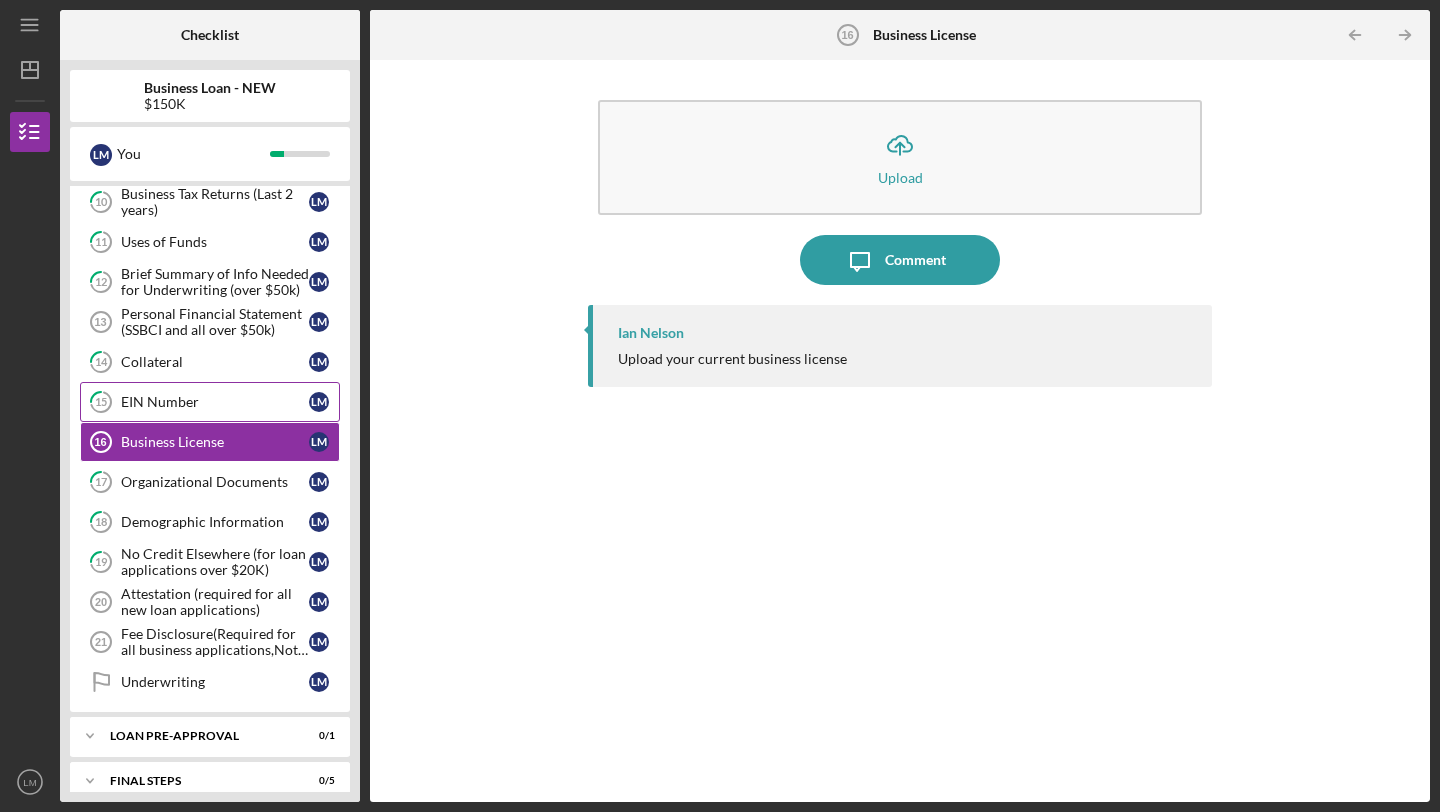 click on "EIN Number" at bounding box center [215, 402] 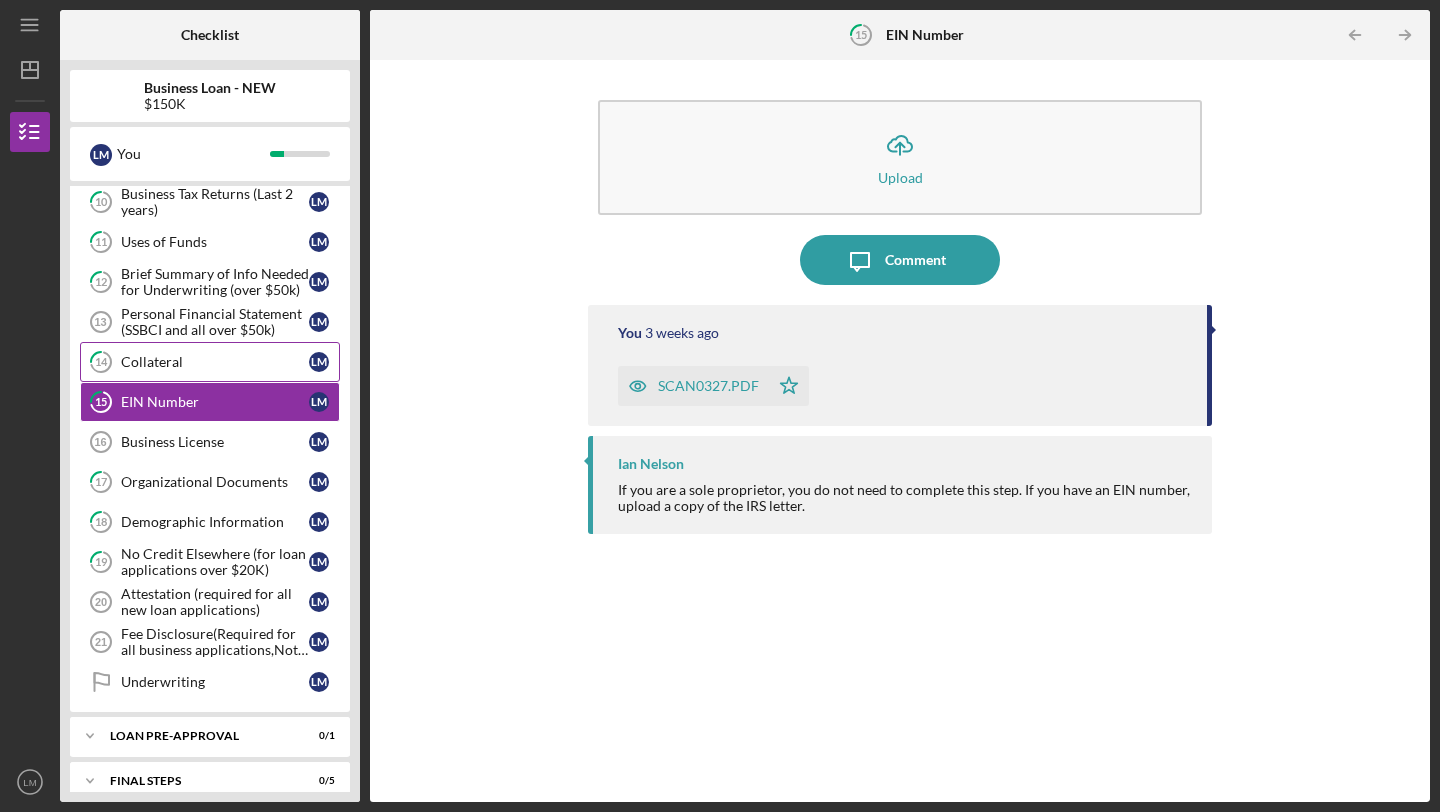 click on "14 Collateral L M" at bounding box center (210, 362) 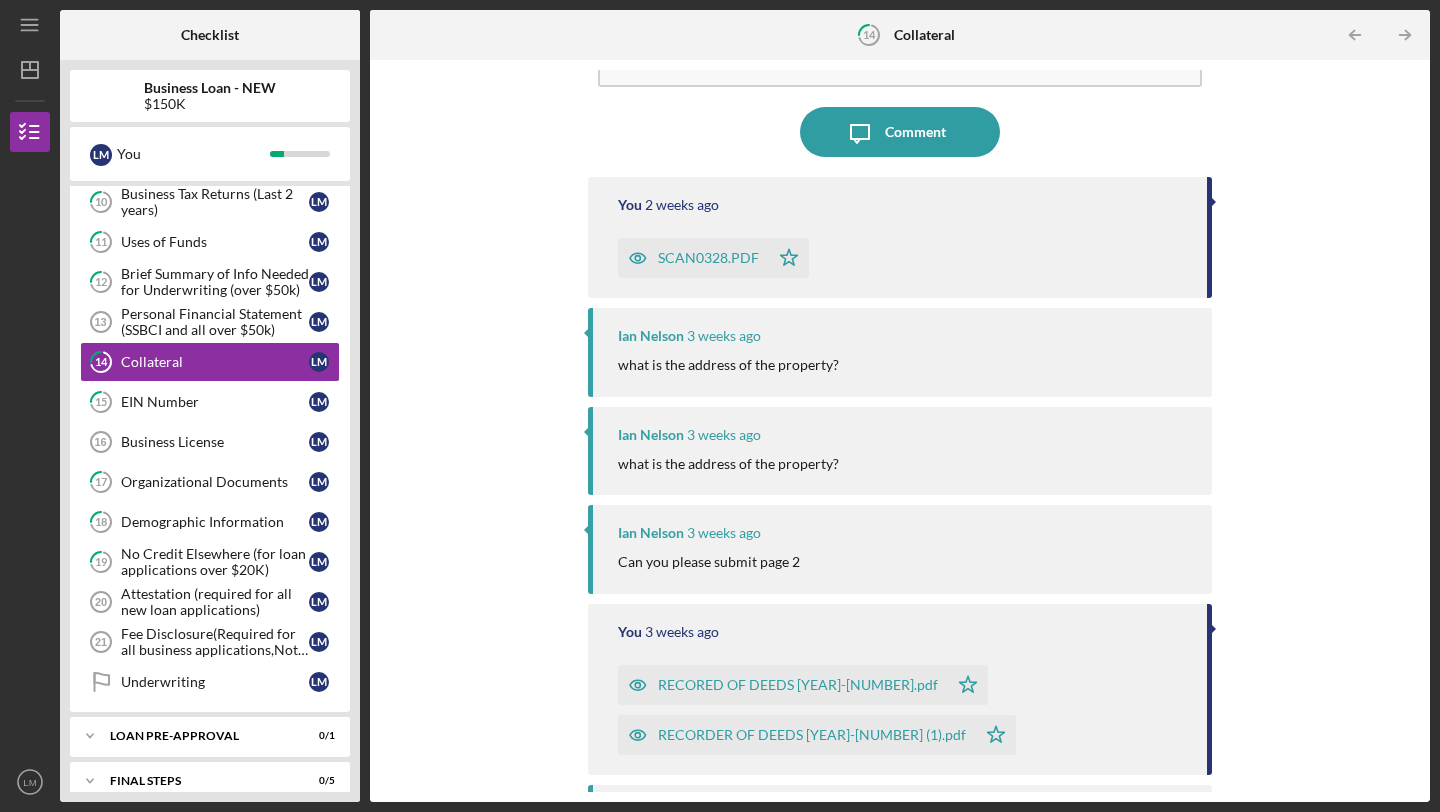 scroll, scrollTop: 0, scrollLeft: 0, axis: both 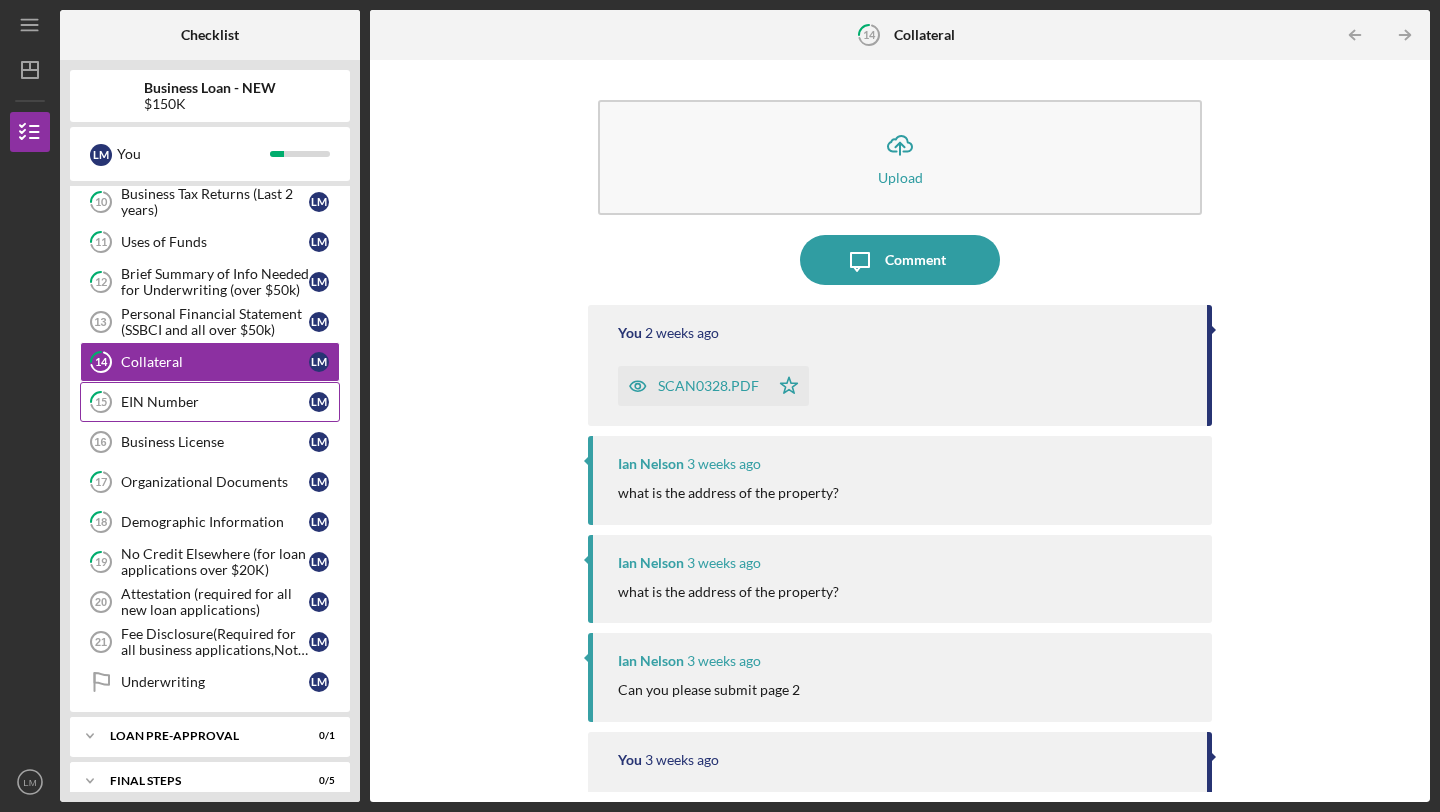 click on "EIN Number" at bounding box center (215, 402) 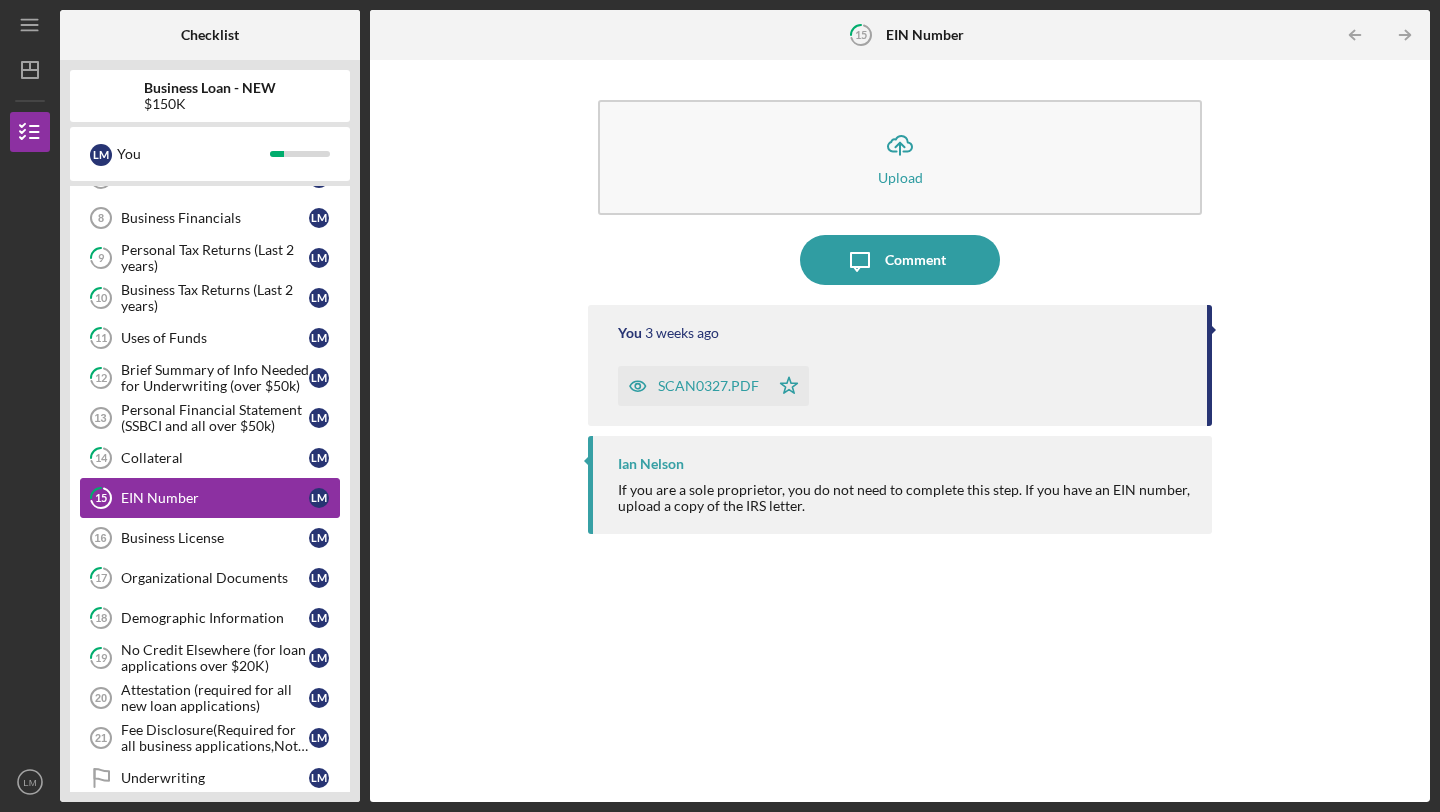 scroll, scrollTop: 195, scrollLeft: 0, axis: vertical 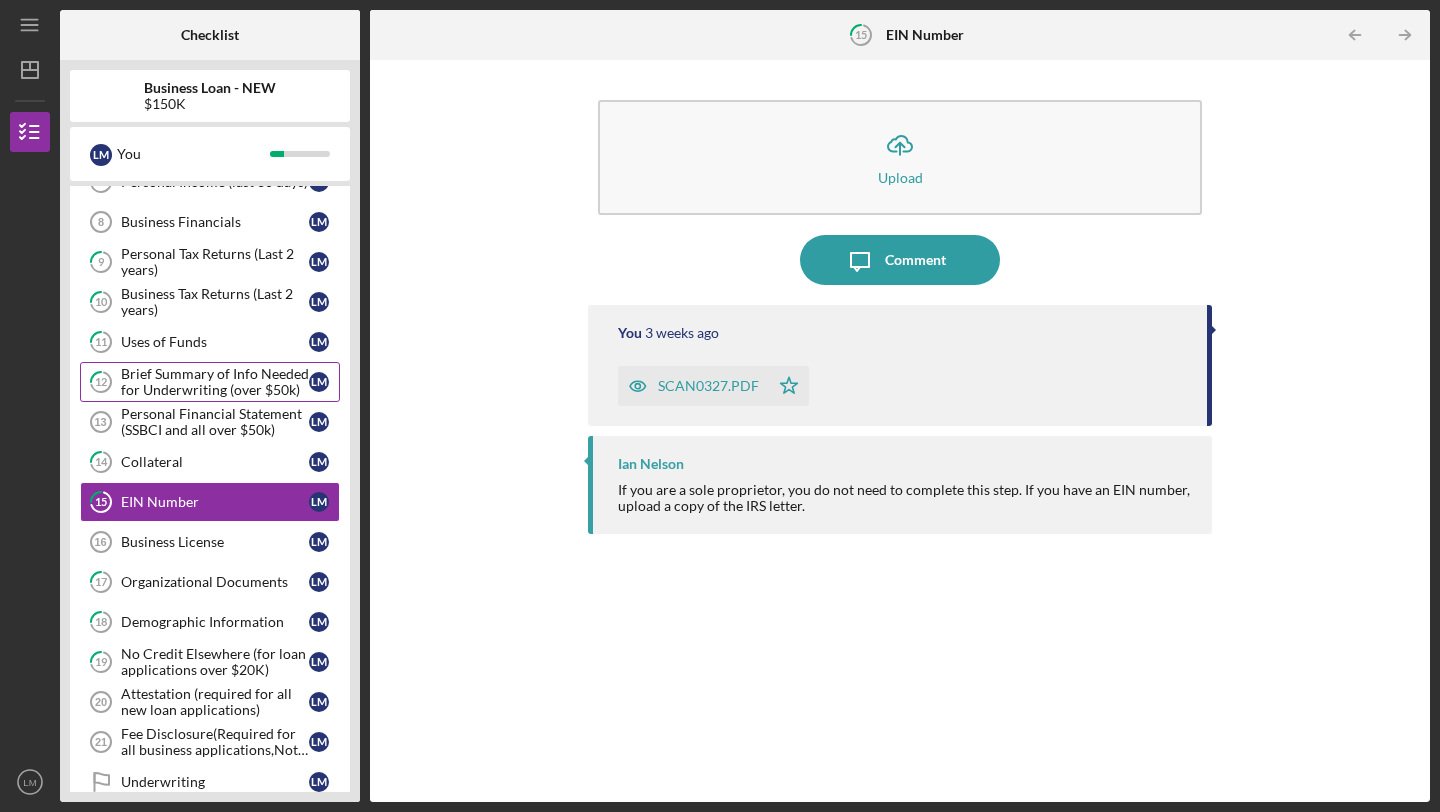 click on "Brief Summary of Info Needed for Underwriting (over $50k)" at bounding box center (215, 382) 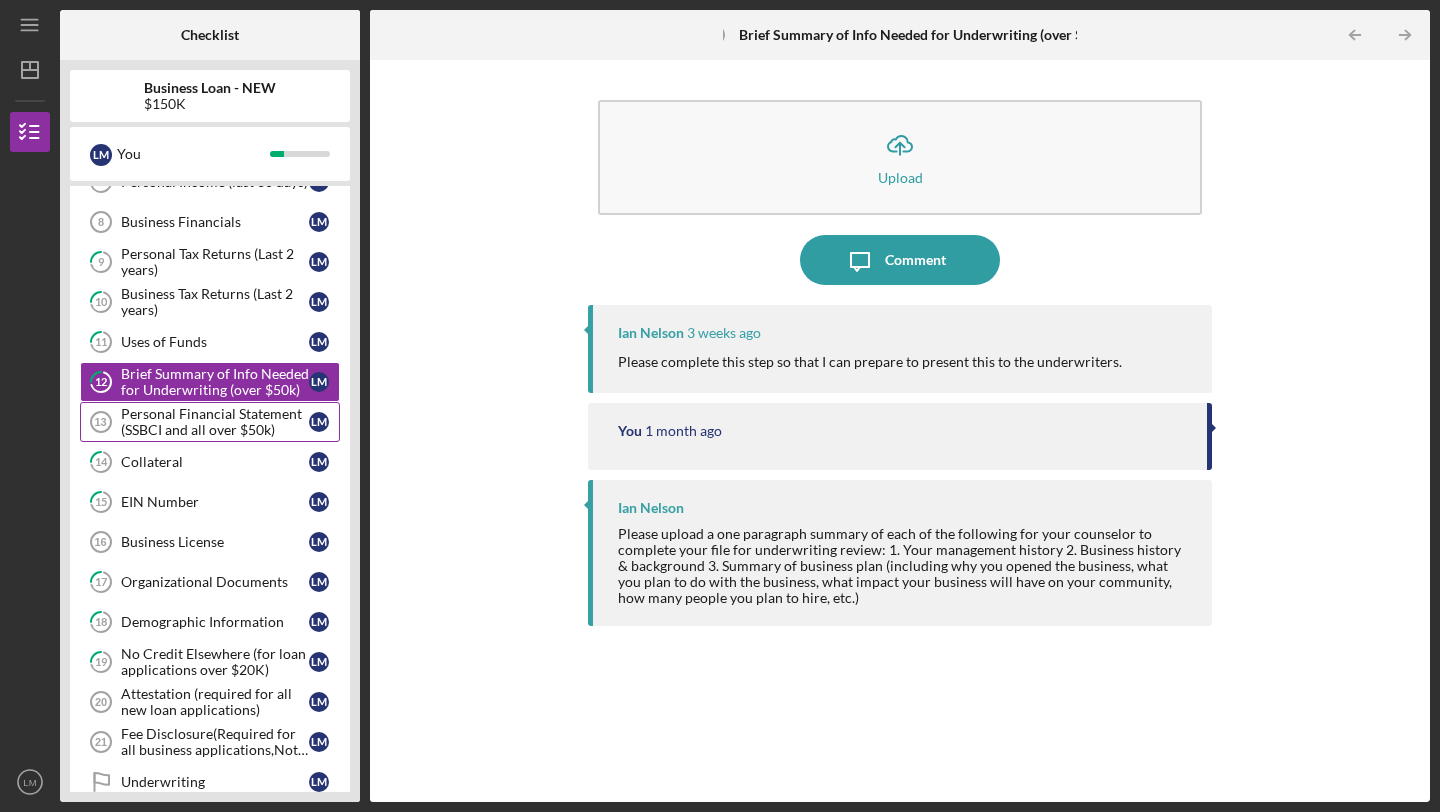click on "Personal Financial Statement (SSBCI and all over $50k)" at bounding box center [215, 422] 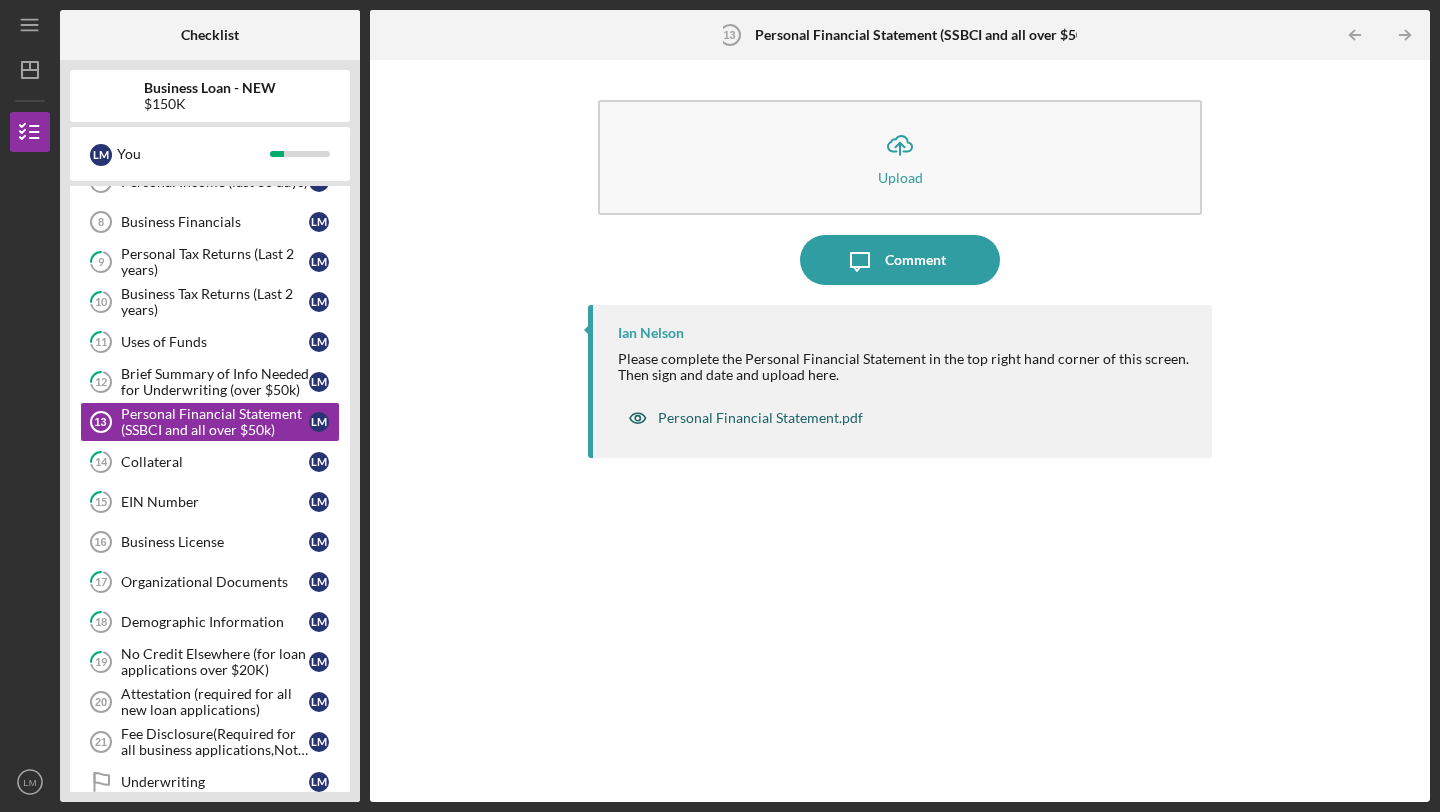 click on "Personal Financial Statement.pdf" at bounding box center [760, 418] 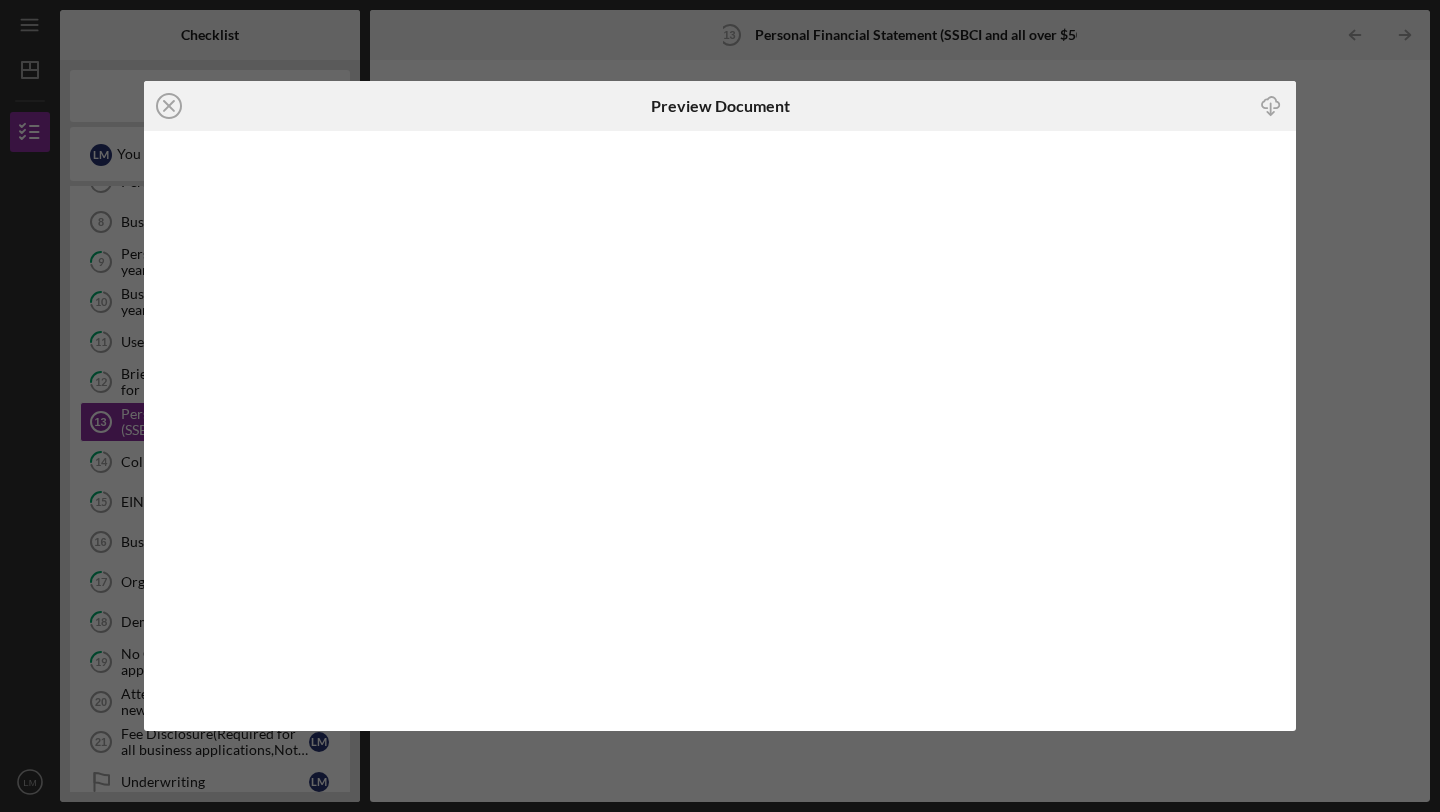 click on "Icon/Download" 